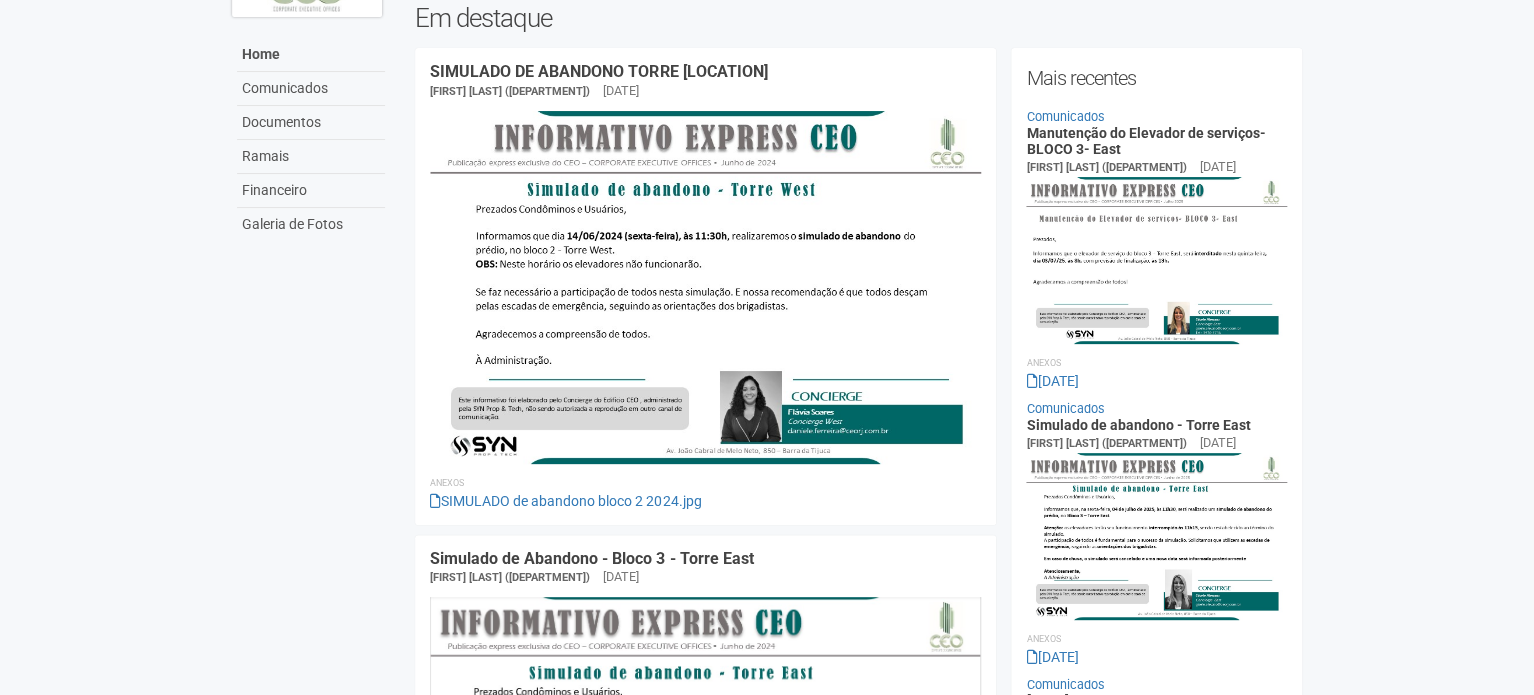 scroll, scrollTop: 0, scrollLeft: 0, axis: both 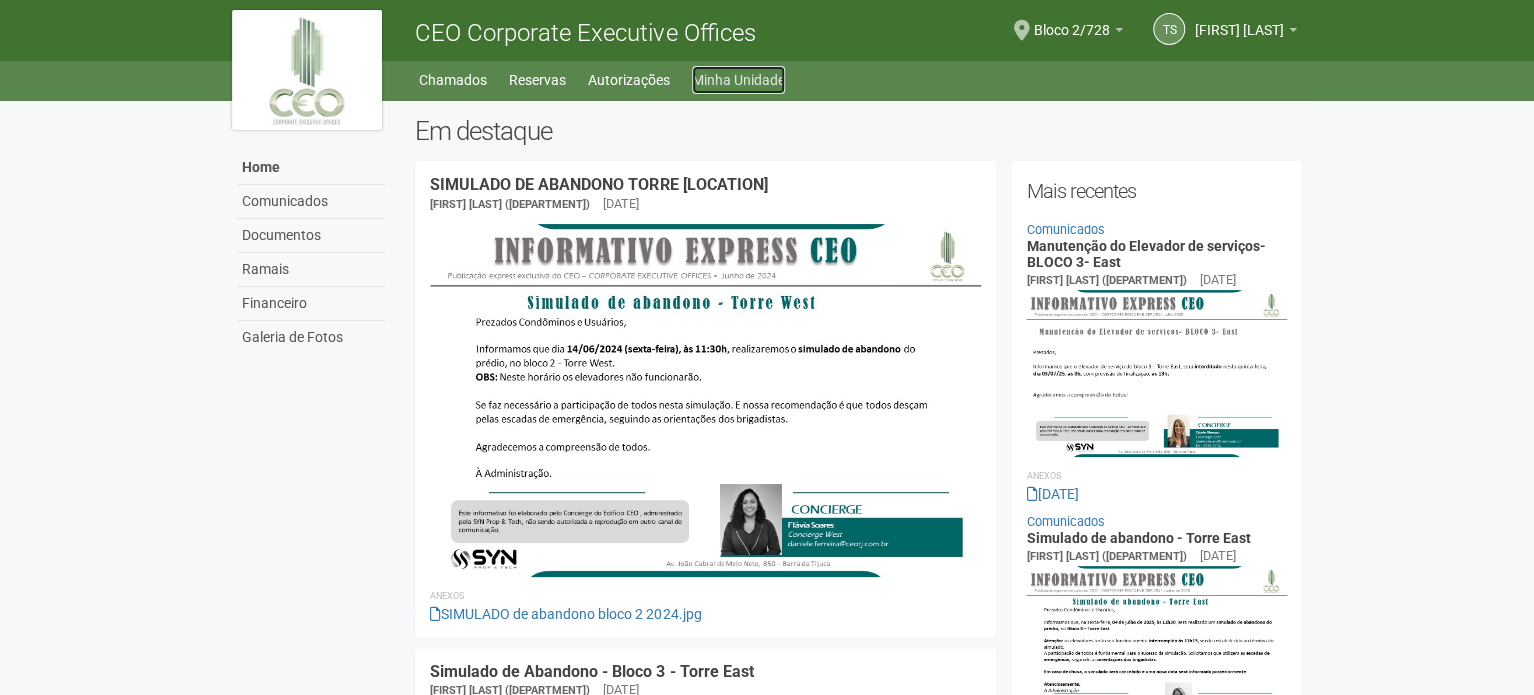 click on "Minha Unidade" at bounding box center [738, 80] 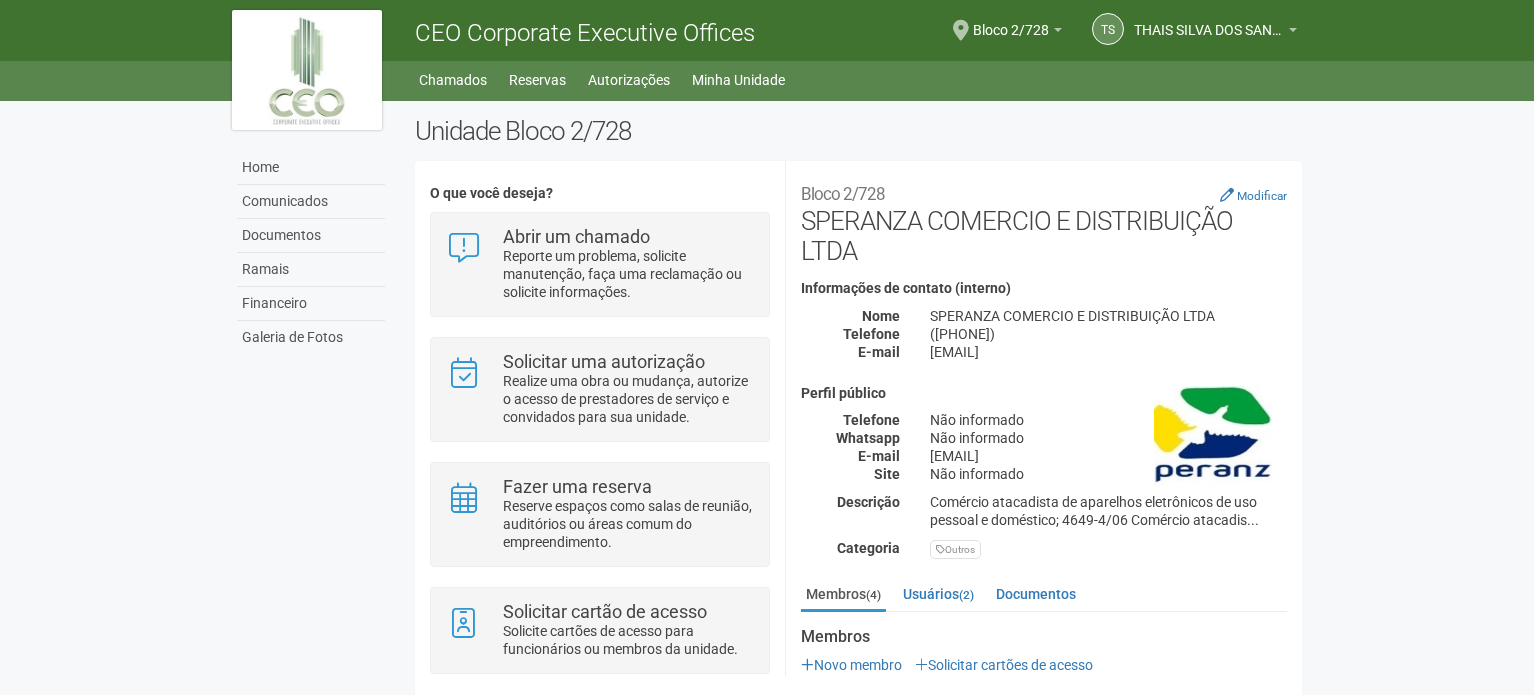 scroll, scrollTop: 0, scrollLeft: 0, axis: both 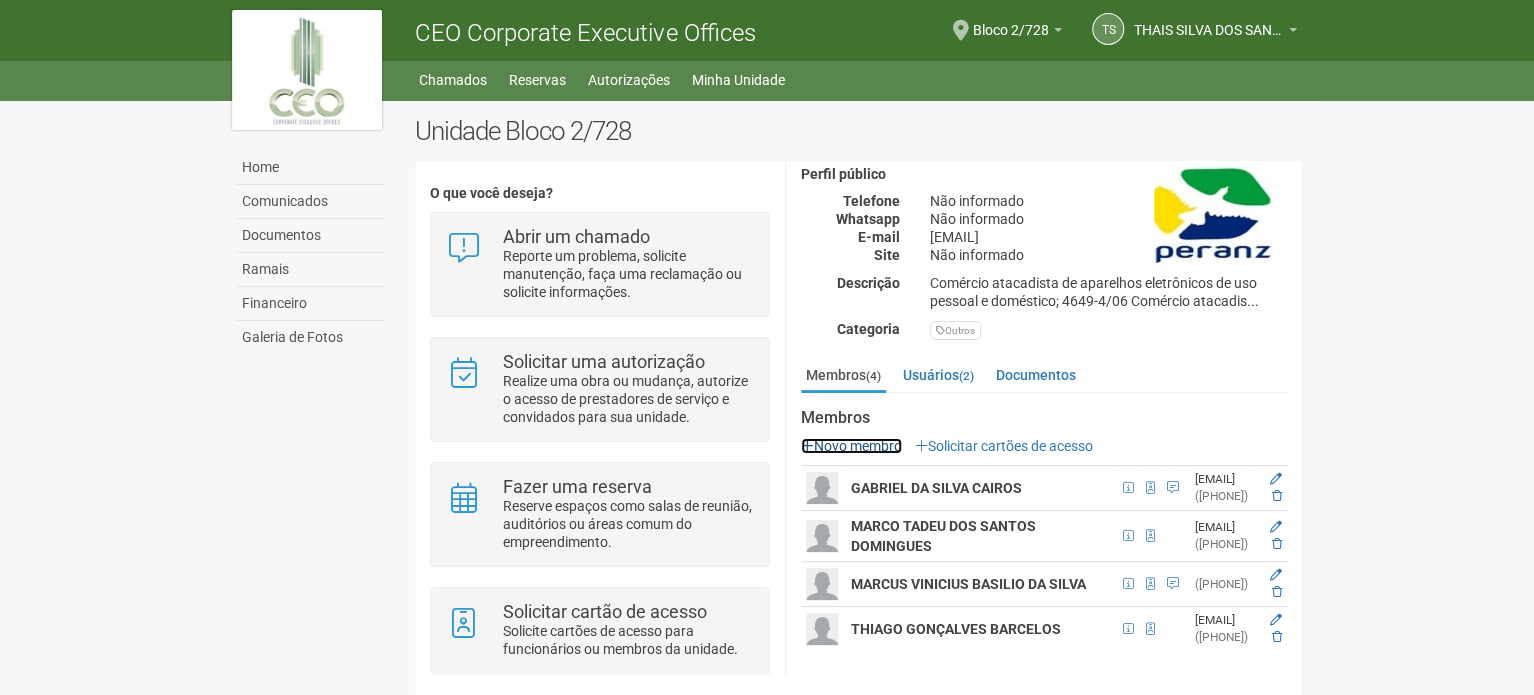 click on "Novo membro" at bounding box center (851, 446) 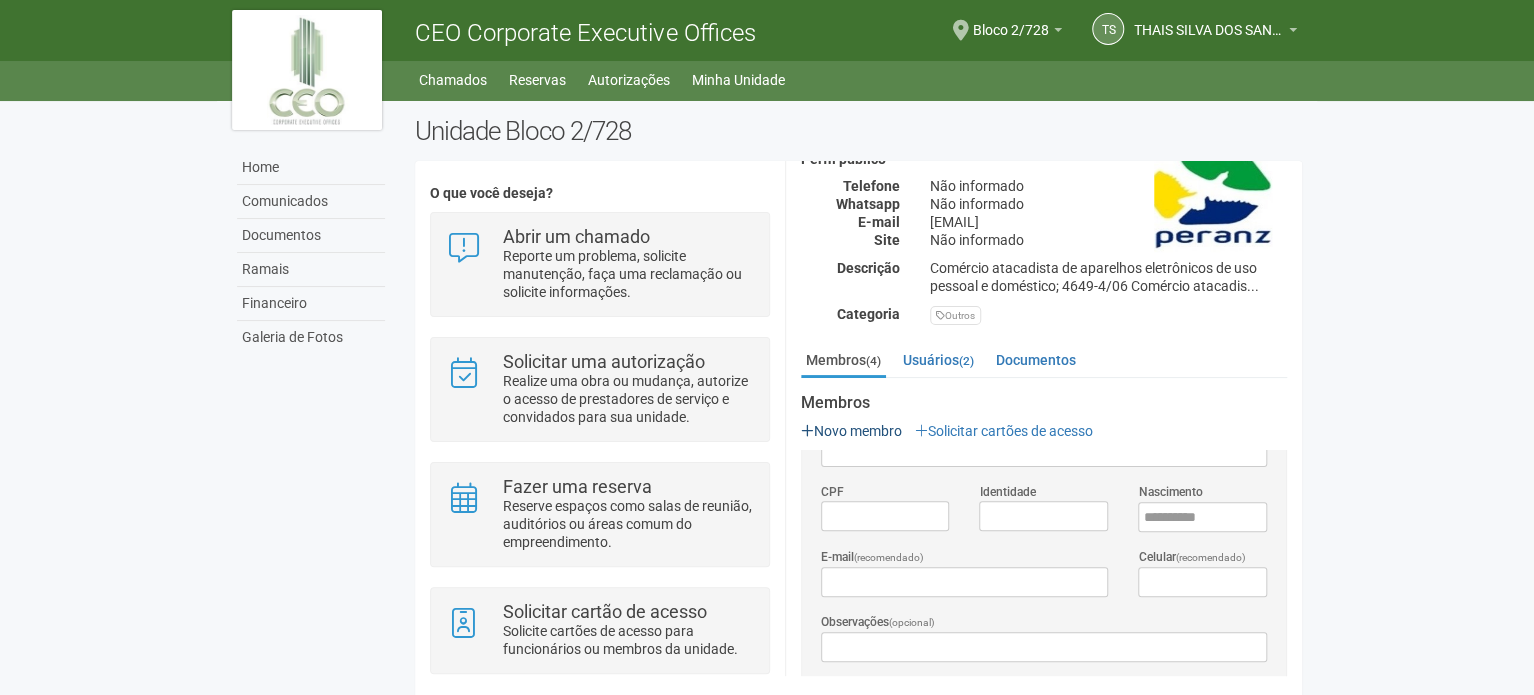 scroll, scrollTop: 0, scrollLeft: 0, axis: both 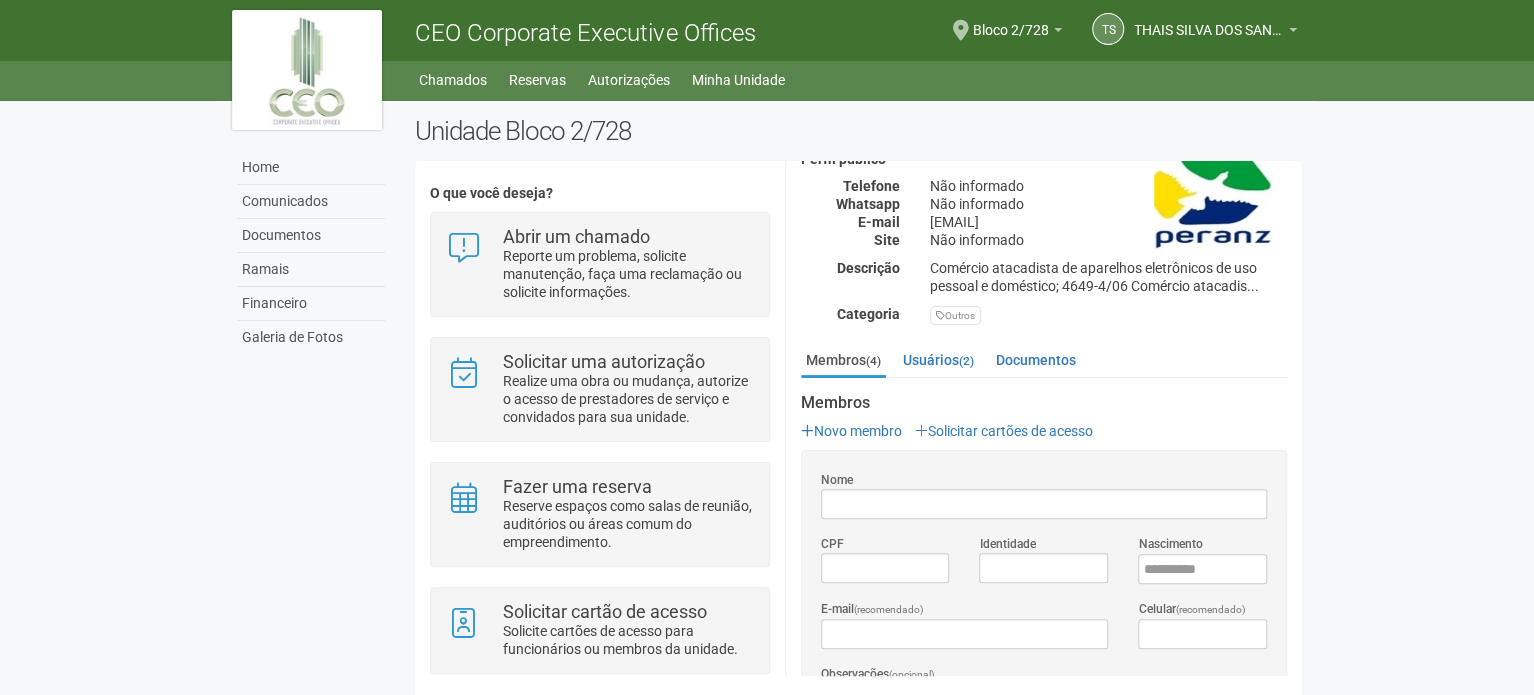 click on "Nome" at bounding box center [1044, 494] 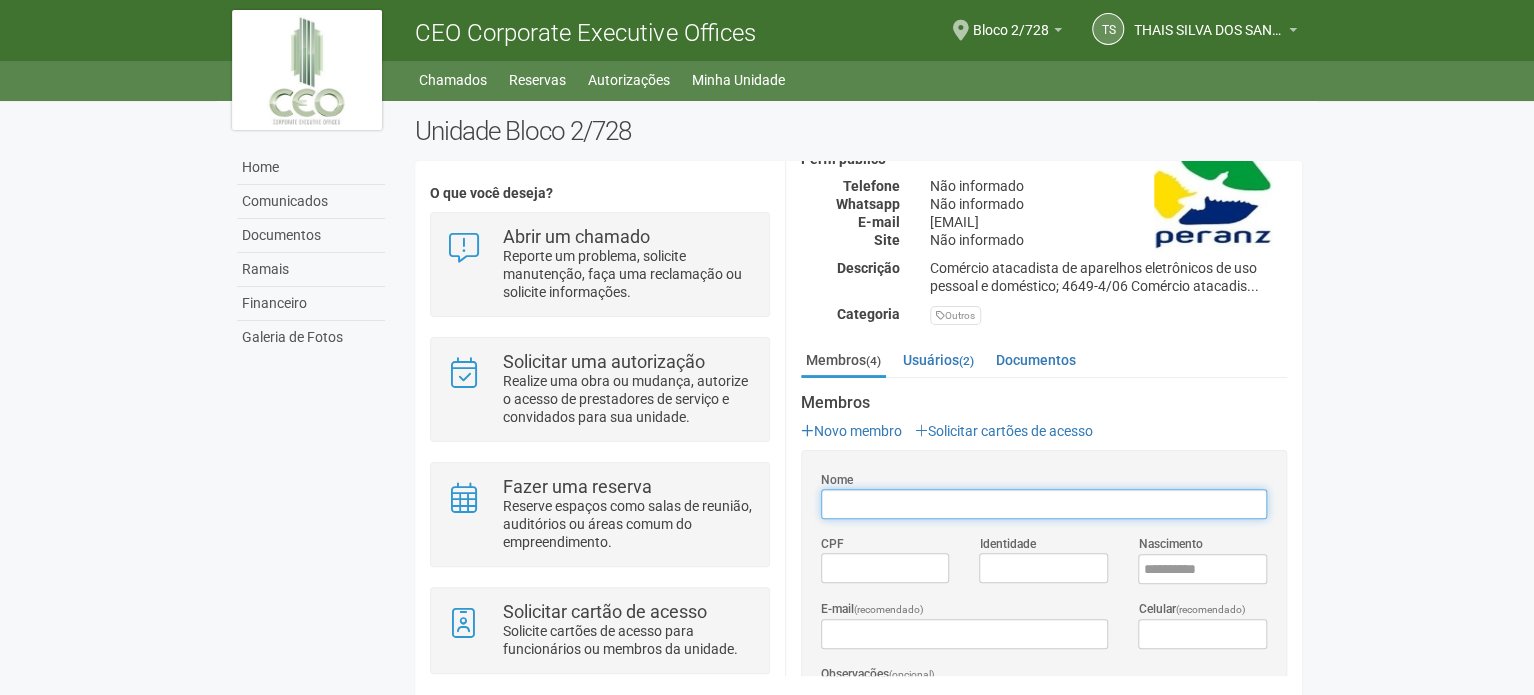 drag, startPoint x: 852, startPoint y: 494, endPoint x: 885, endPoint y: 511, distance: 37.12142 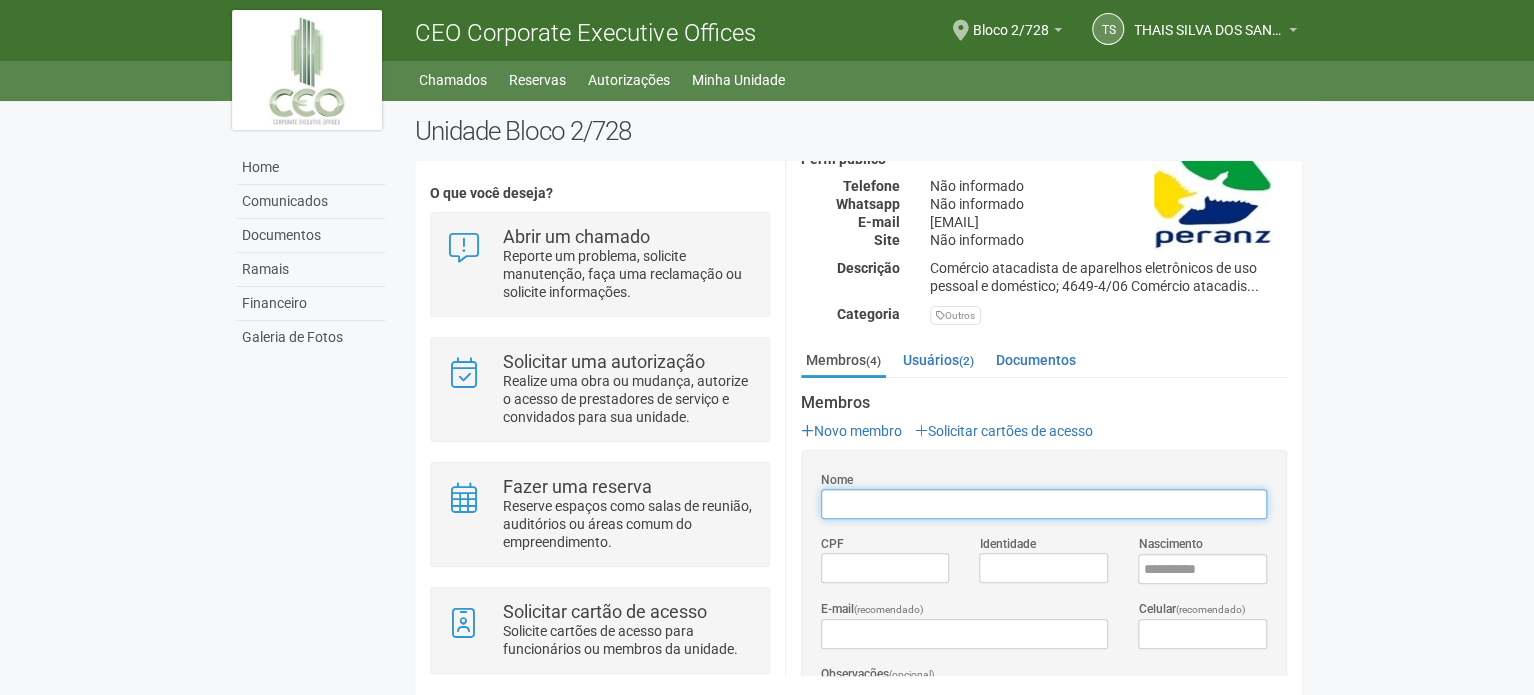 paste on "**********" 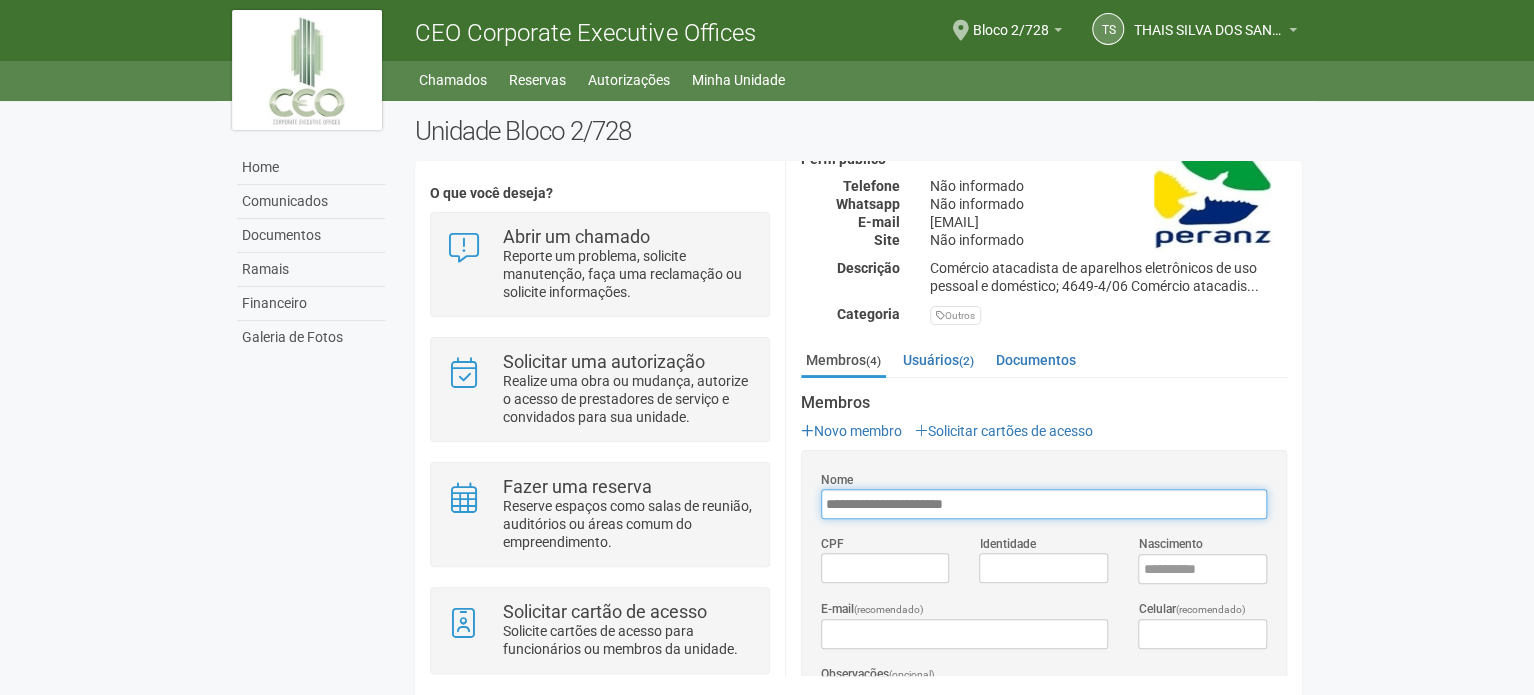 type on "**********" 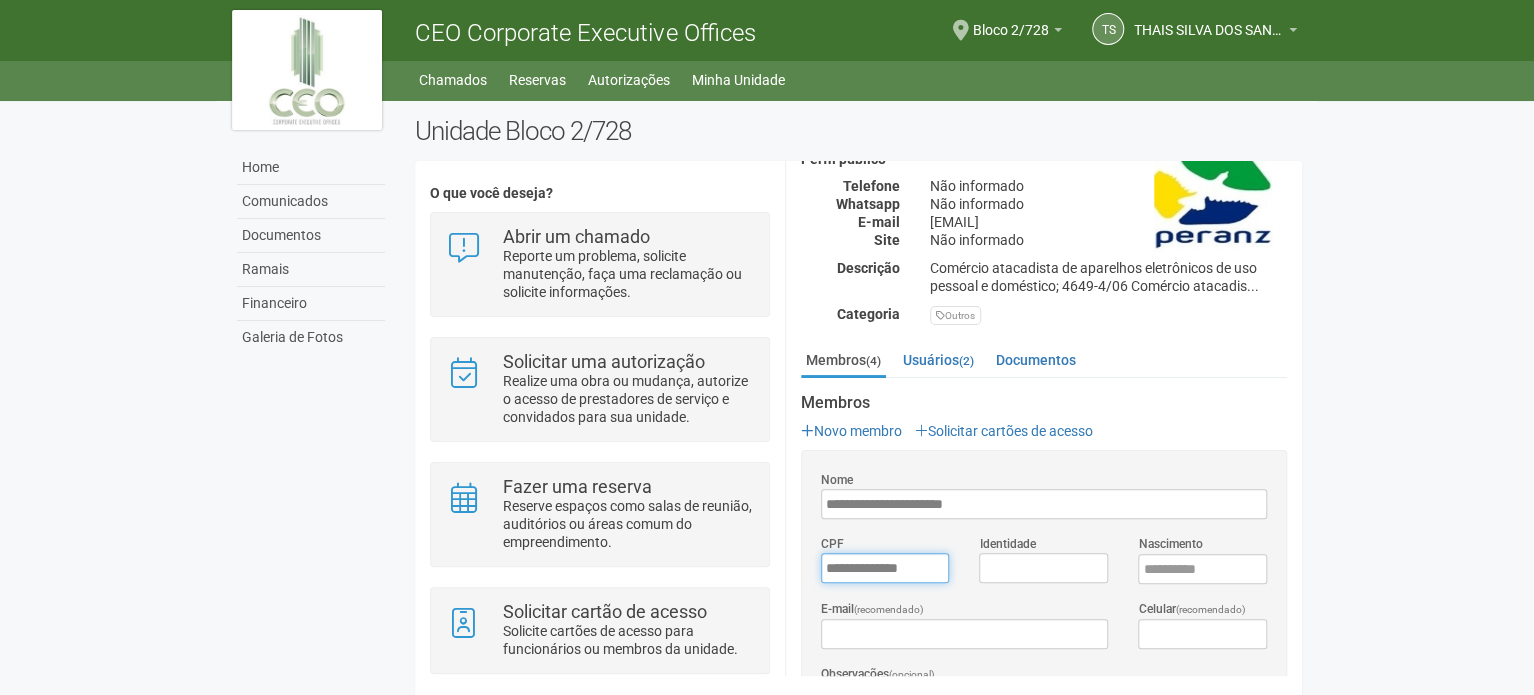 click on "*********" at bounding box center [885, 568] 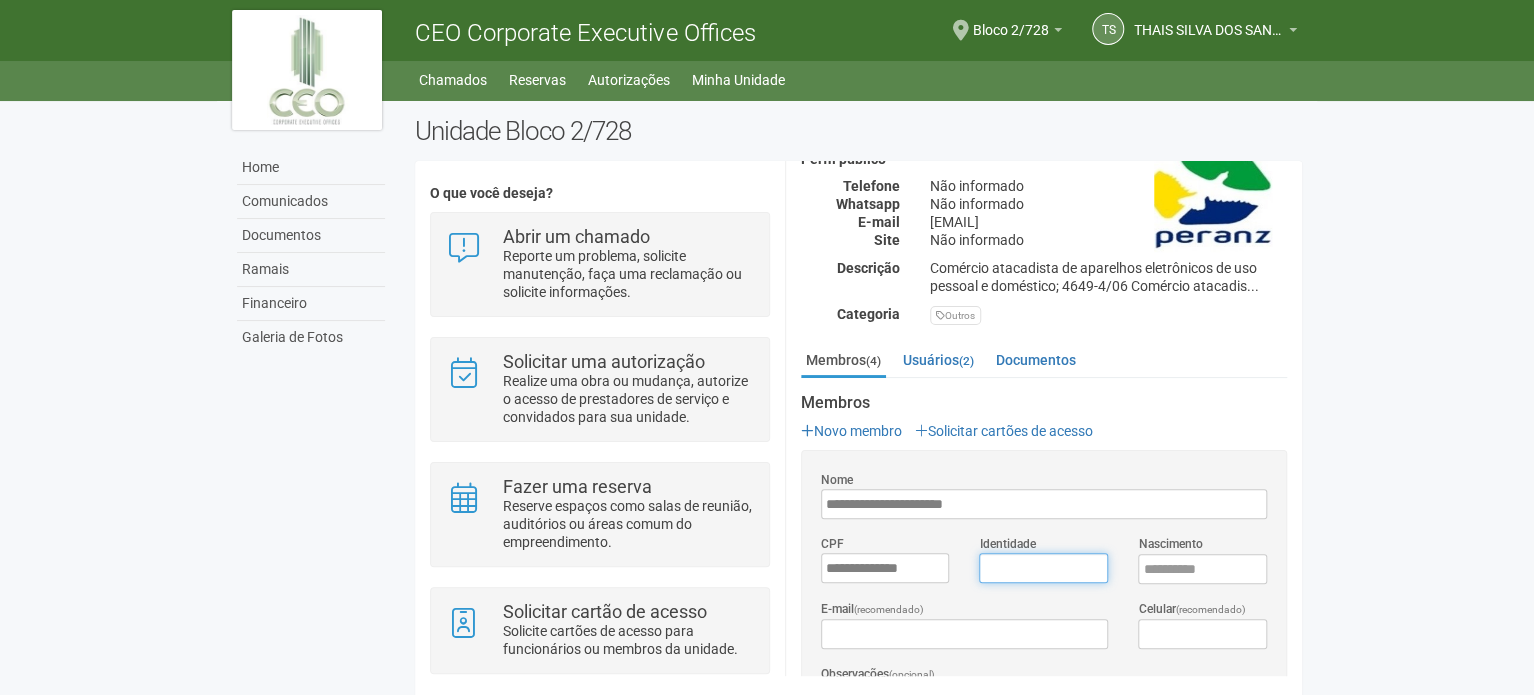 click on "Identidade" at bounding box center (1043, 568) 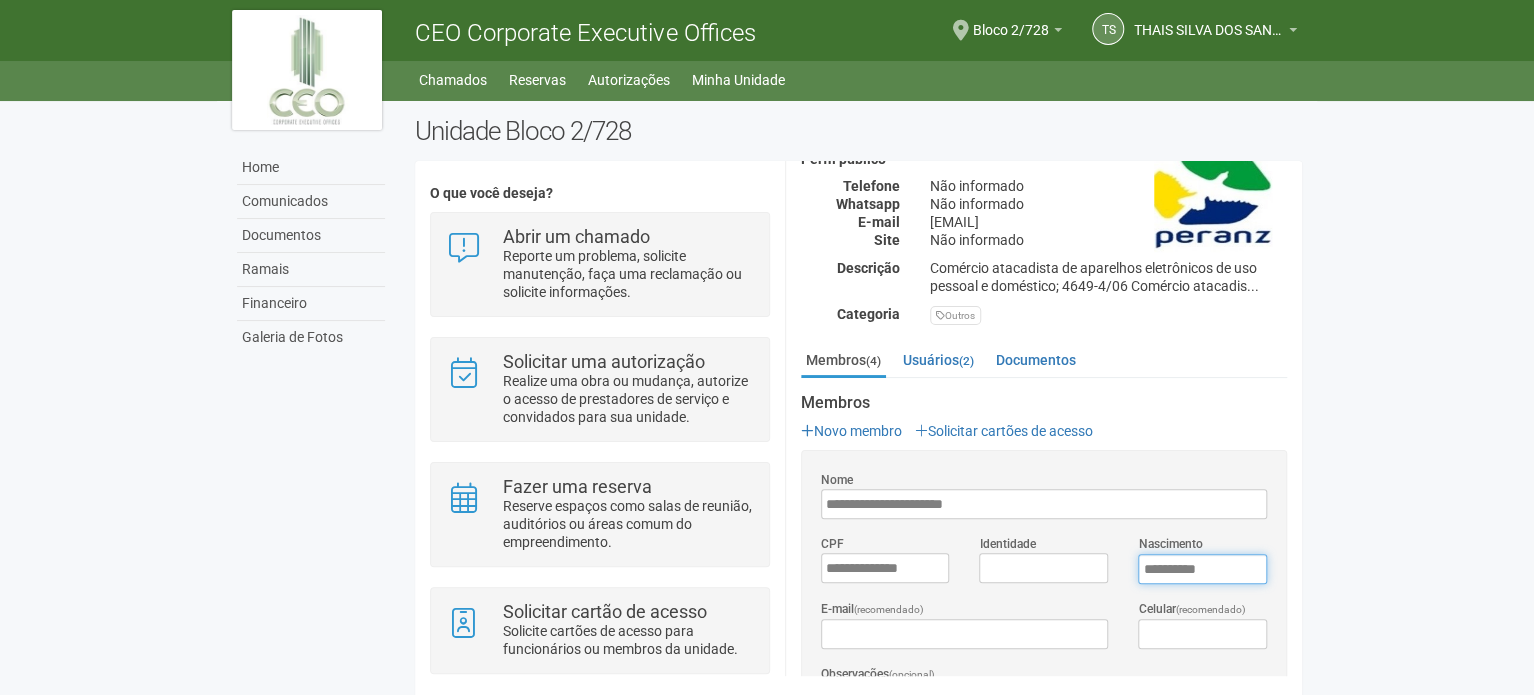 click on "****" at bounding box center (1202, 569) 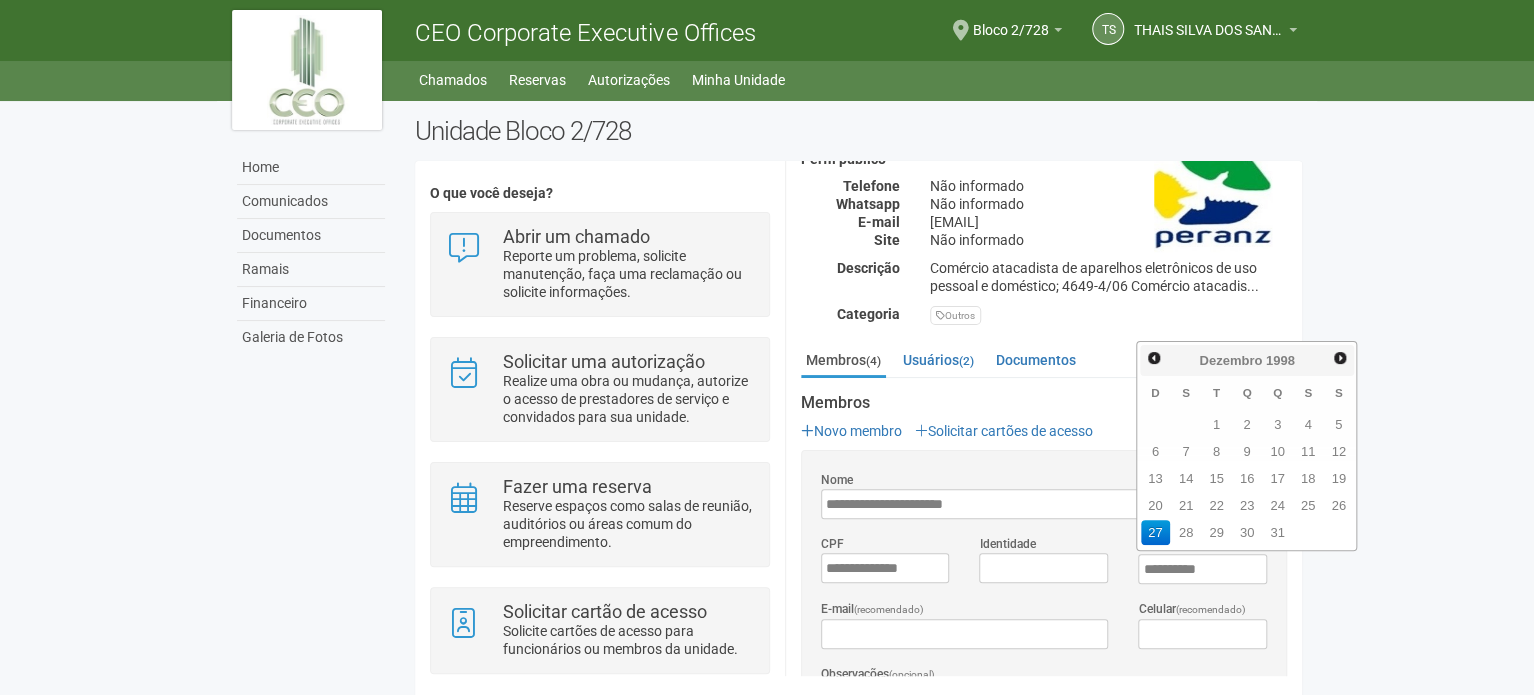 click on "Aguarde...
CEO Corporate Executive Offices
TS
[FIRST] [LAST]
[FIRST] [LAST]
[EMAIL]
Meu perfil
Alterar senha
Sair
Bloco 2/728
Você está na unidade
Bloco 2/728
Ir para a unidade
Home
Home
Comunicados
Documentos
Ramais
Financeiro
Galeria de Fotos
Chamados
Reservas
Autorizações
Minha Unidade" at bounding box center (767, 347) 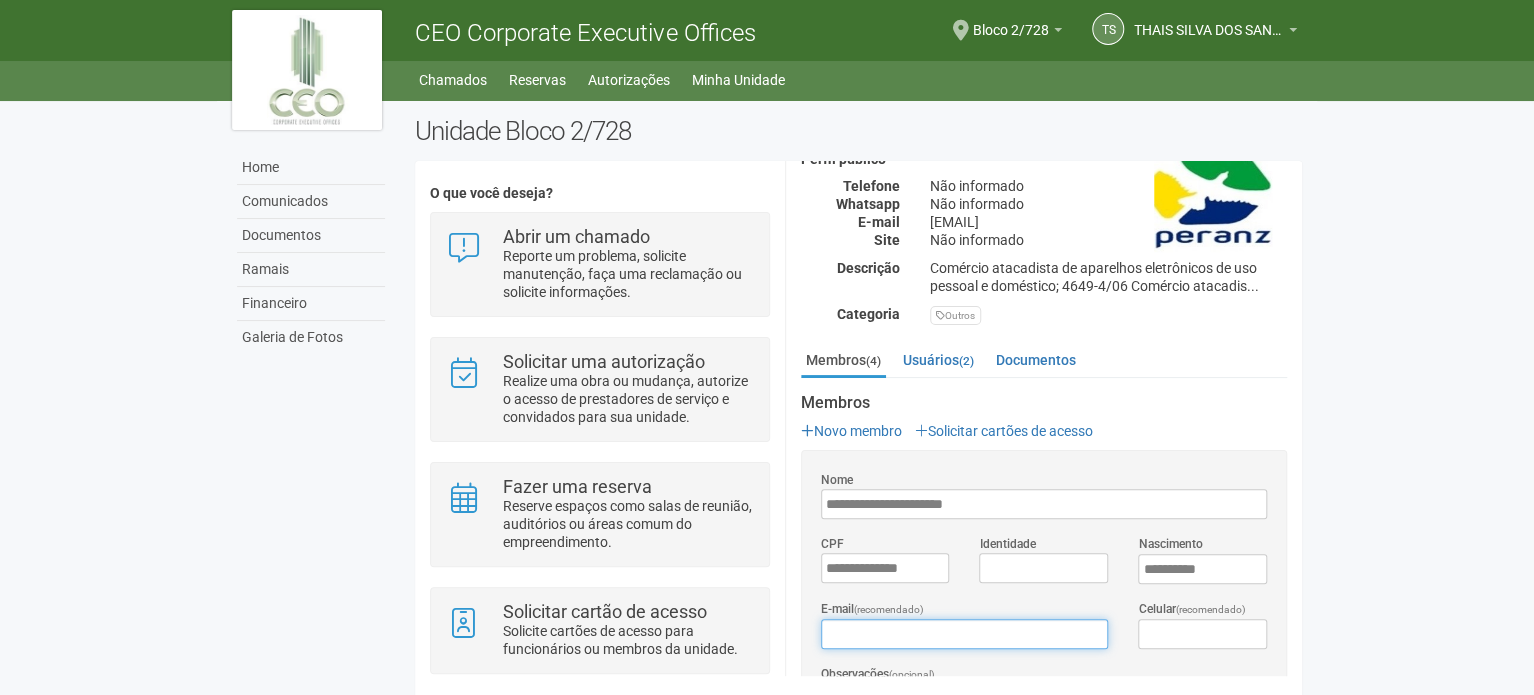 click on "E-mail  (recomendado)" at bounding box center (964, 634) 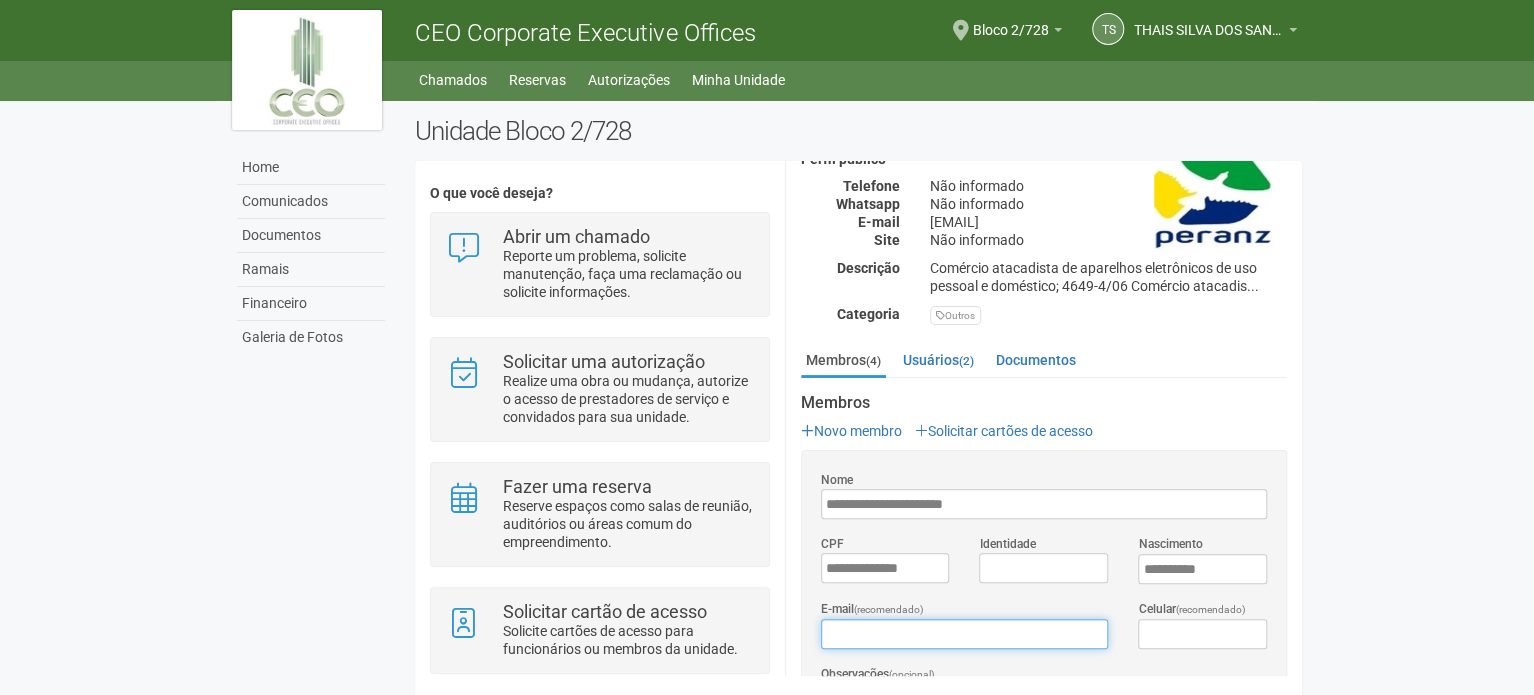 type on "**********" 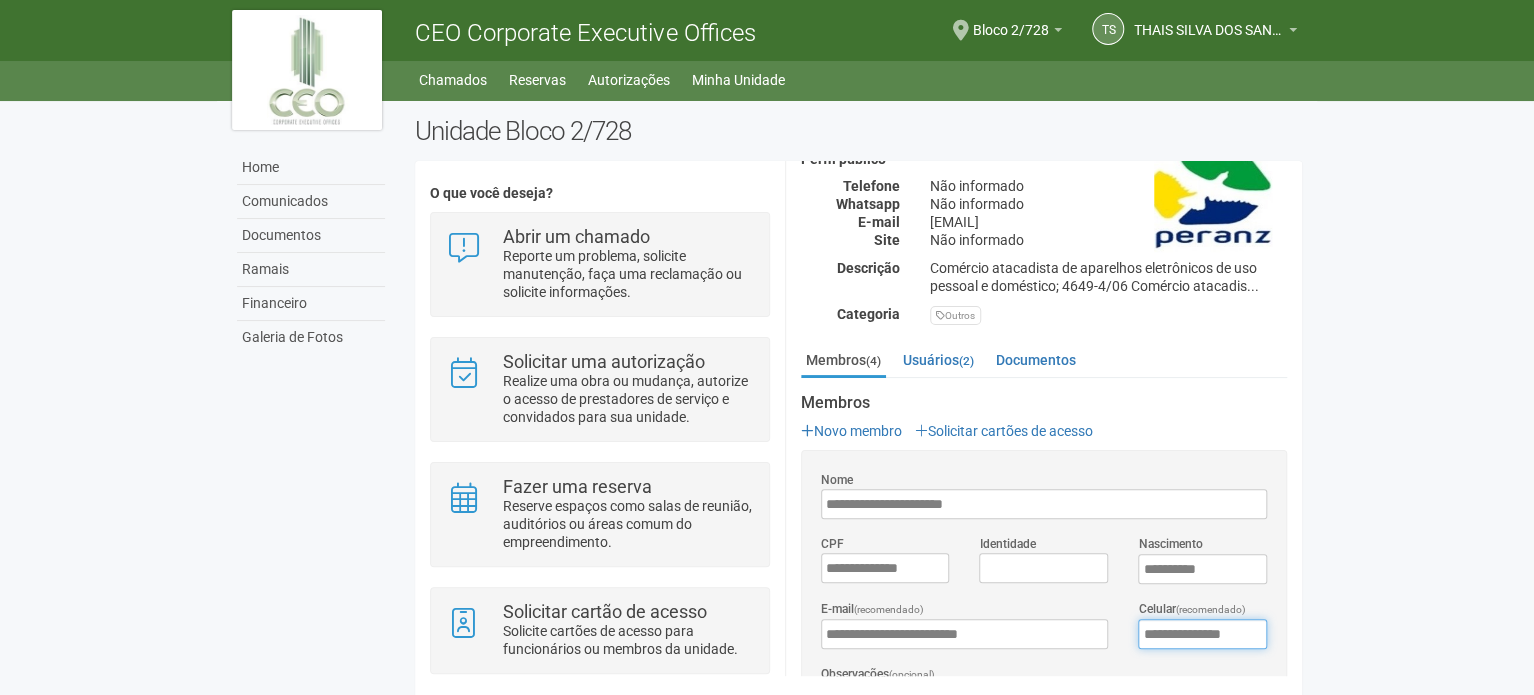click on "**********" at bounding box center [1202, 634] 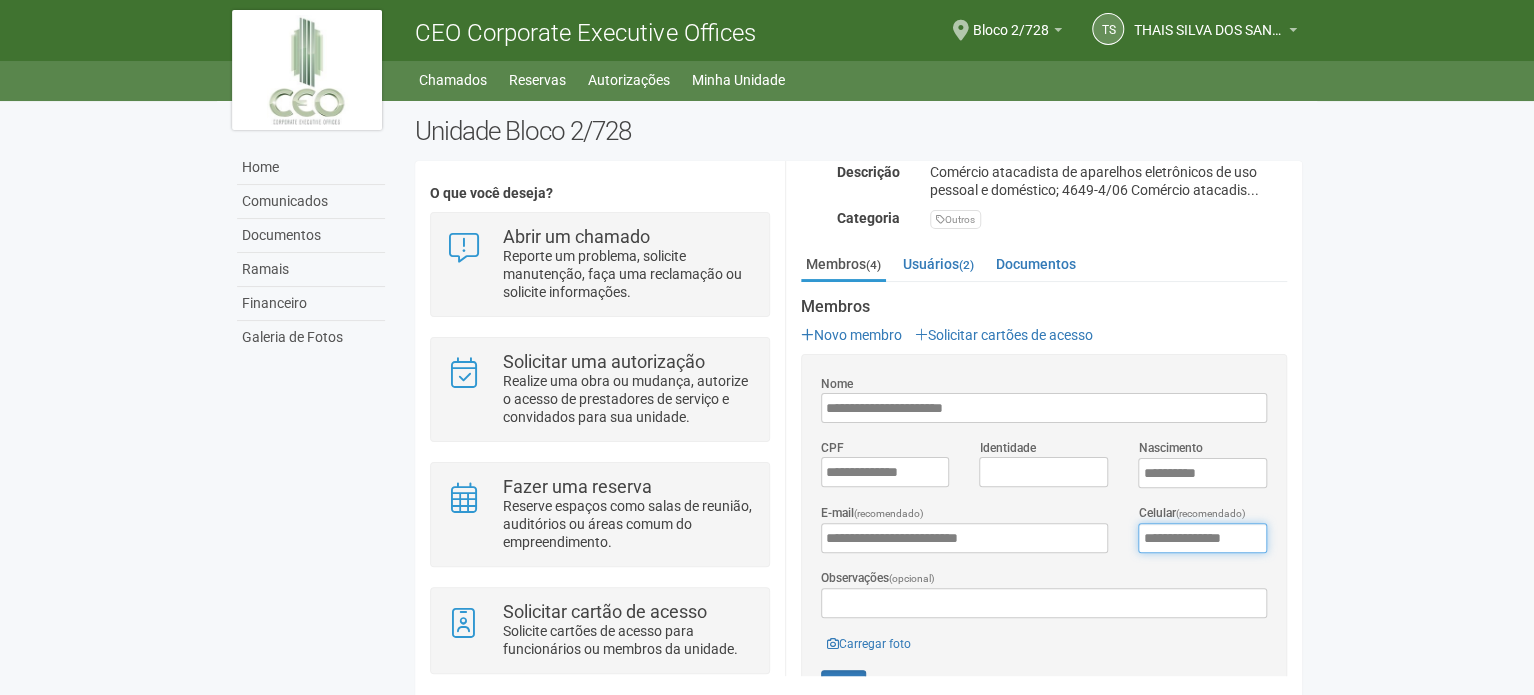 scroll, scrollTop: 434, scrollLeft: 0, axis: vertical 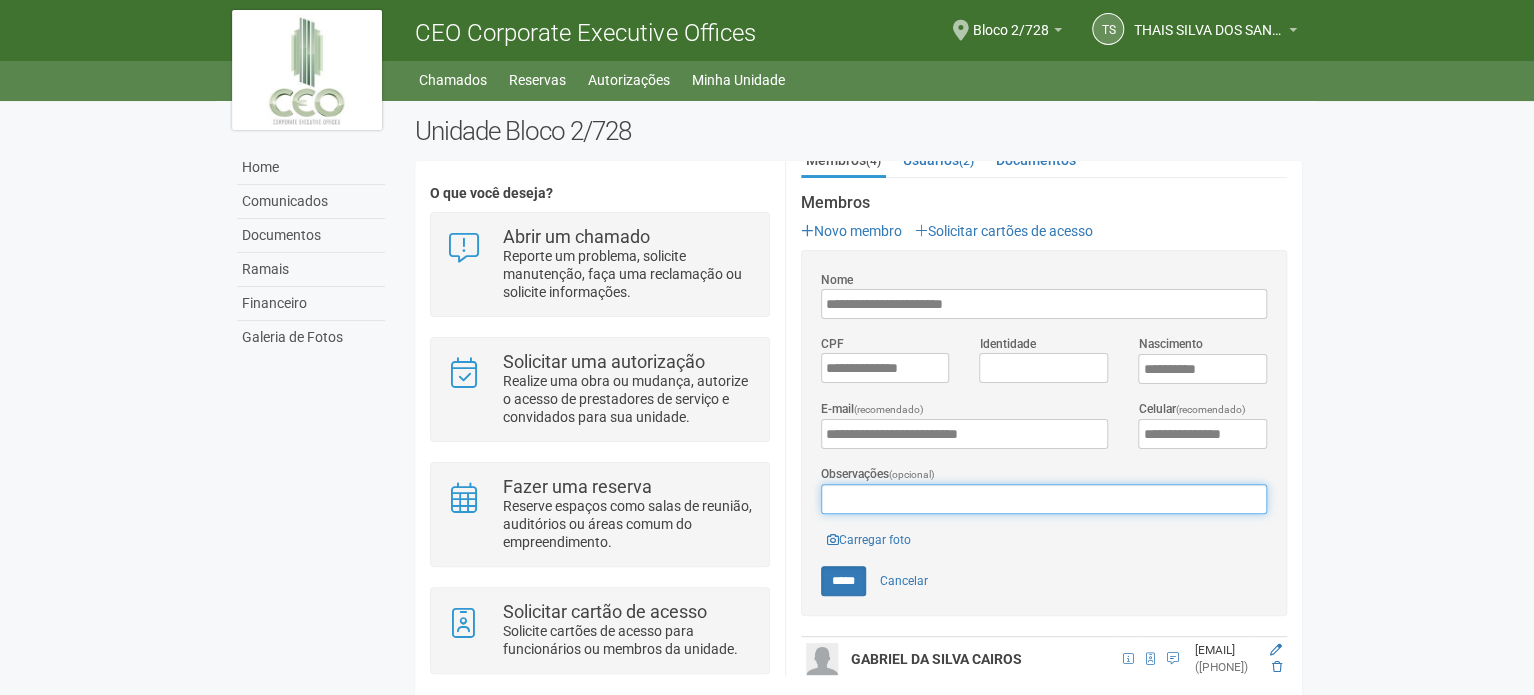 click on "Observações  (opcional)" at bounding box center [1044, 499] 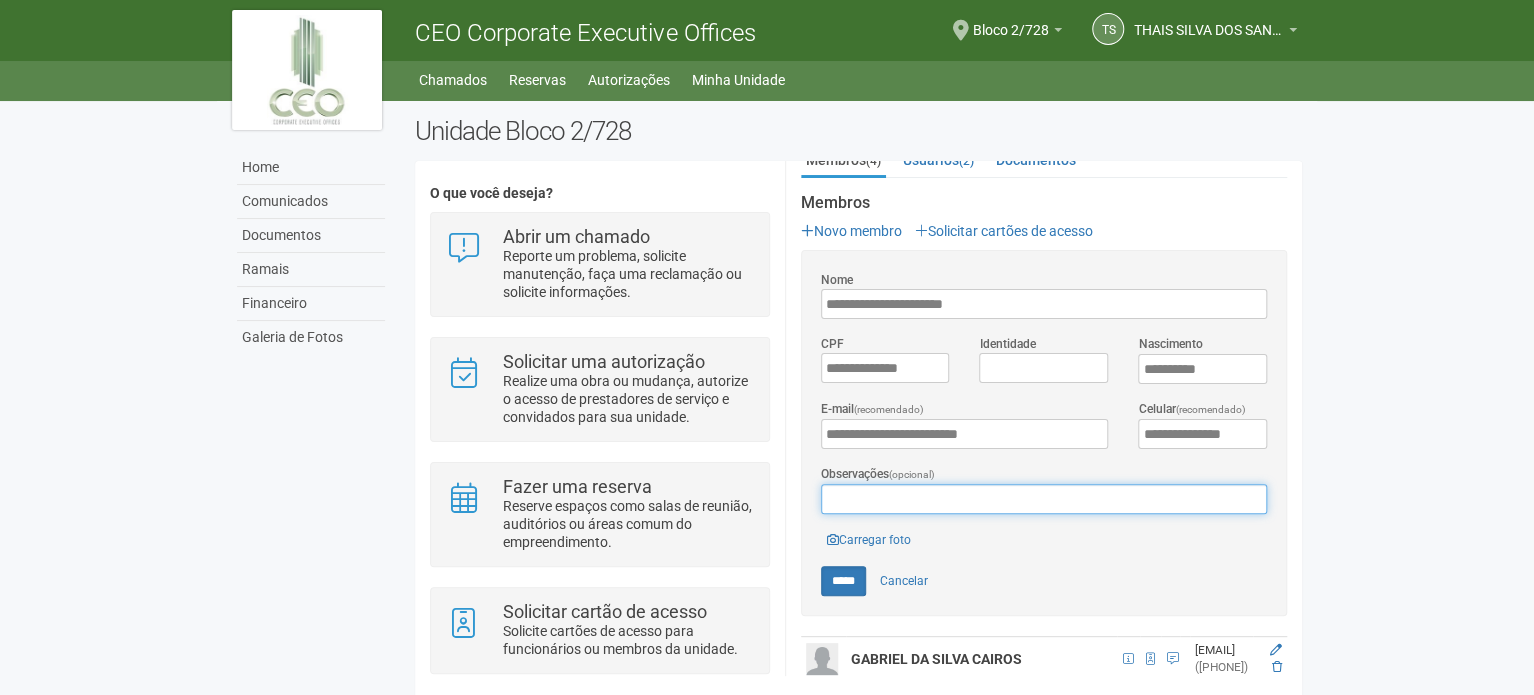 type on "**********" 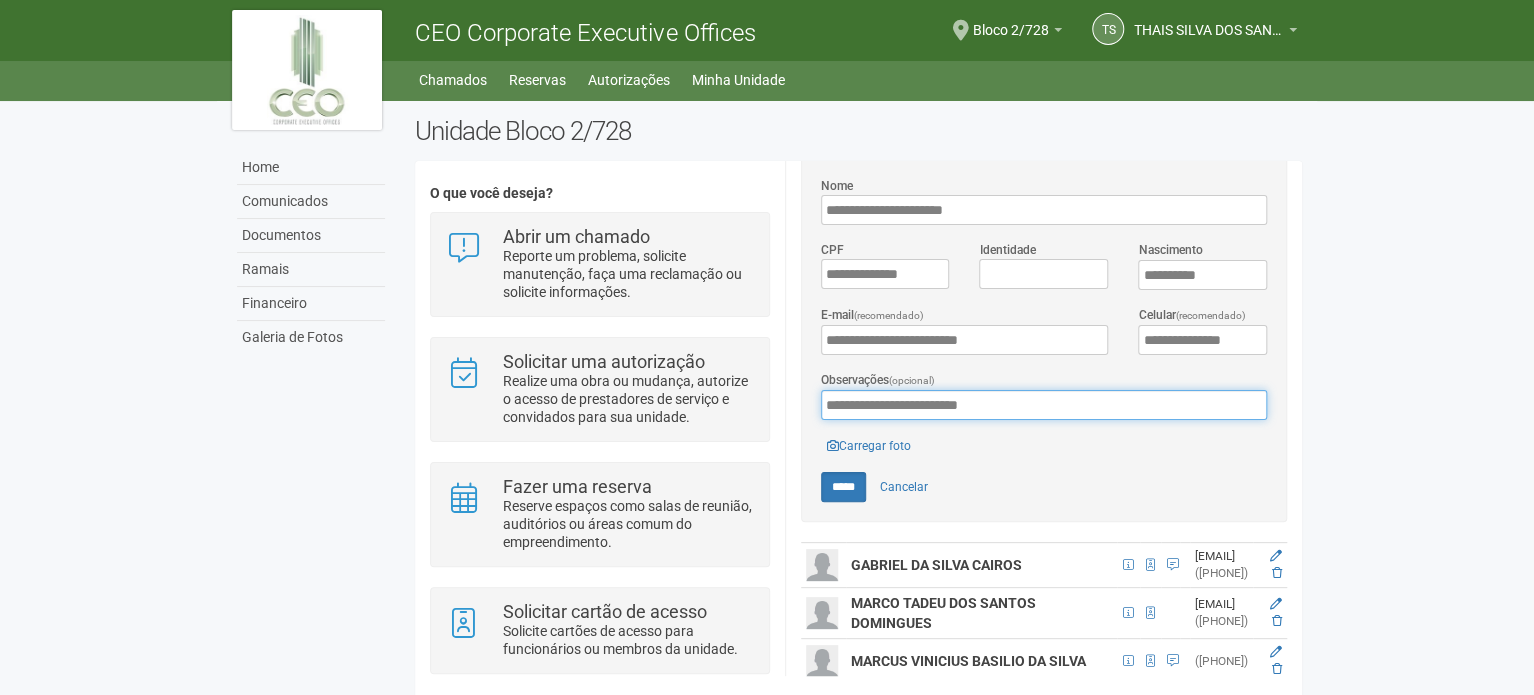 scroll, scrollTop: 518, scrollLeft: 0, axis: vertical 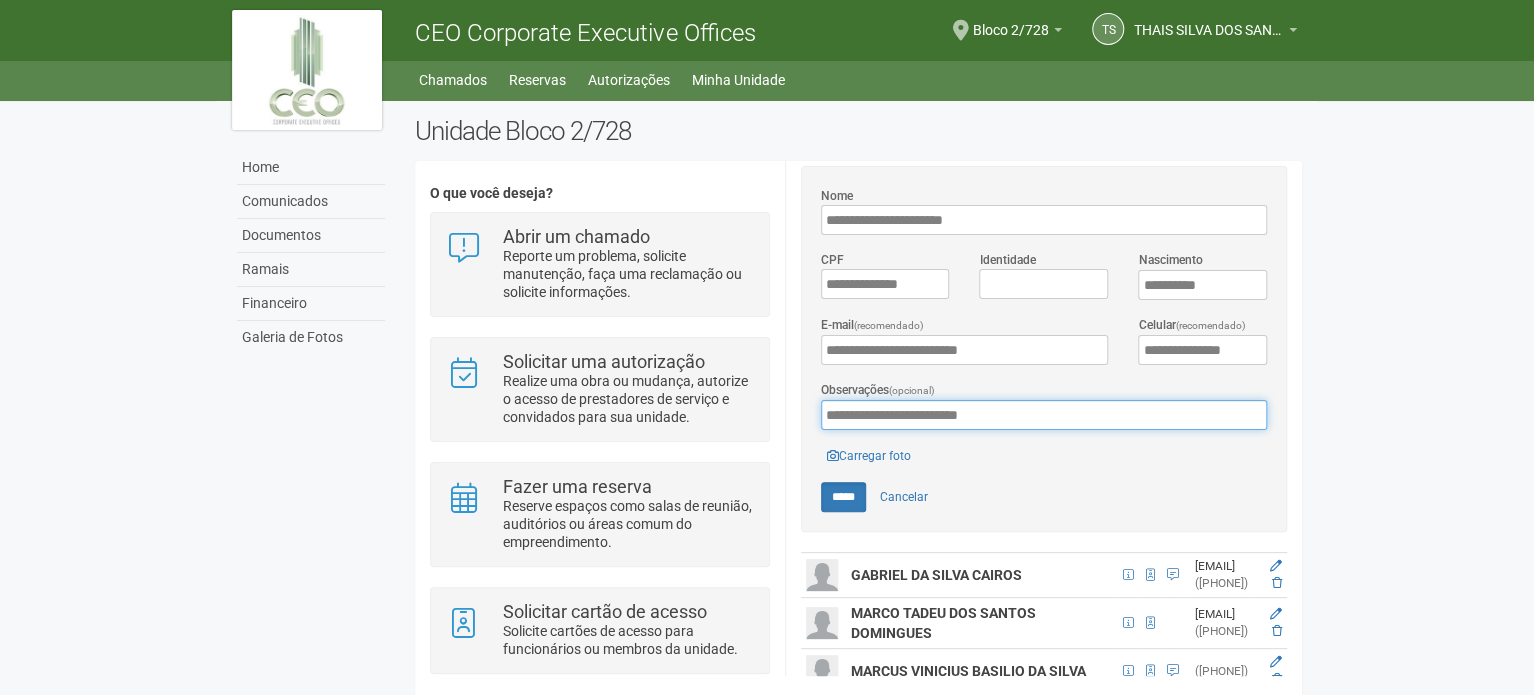 drag, startPoint x: 1044, startPoint y: 402, endPoint x: 784, endPoint y: 416, distance: 260.37665 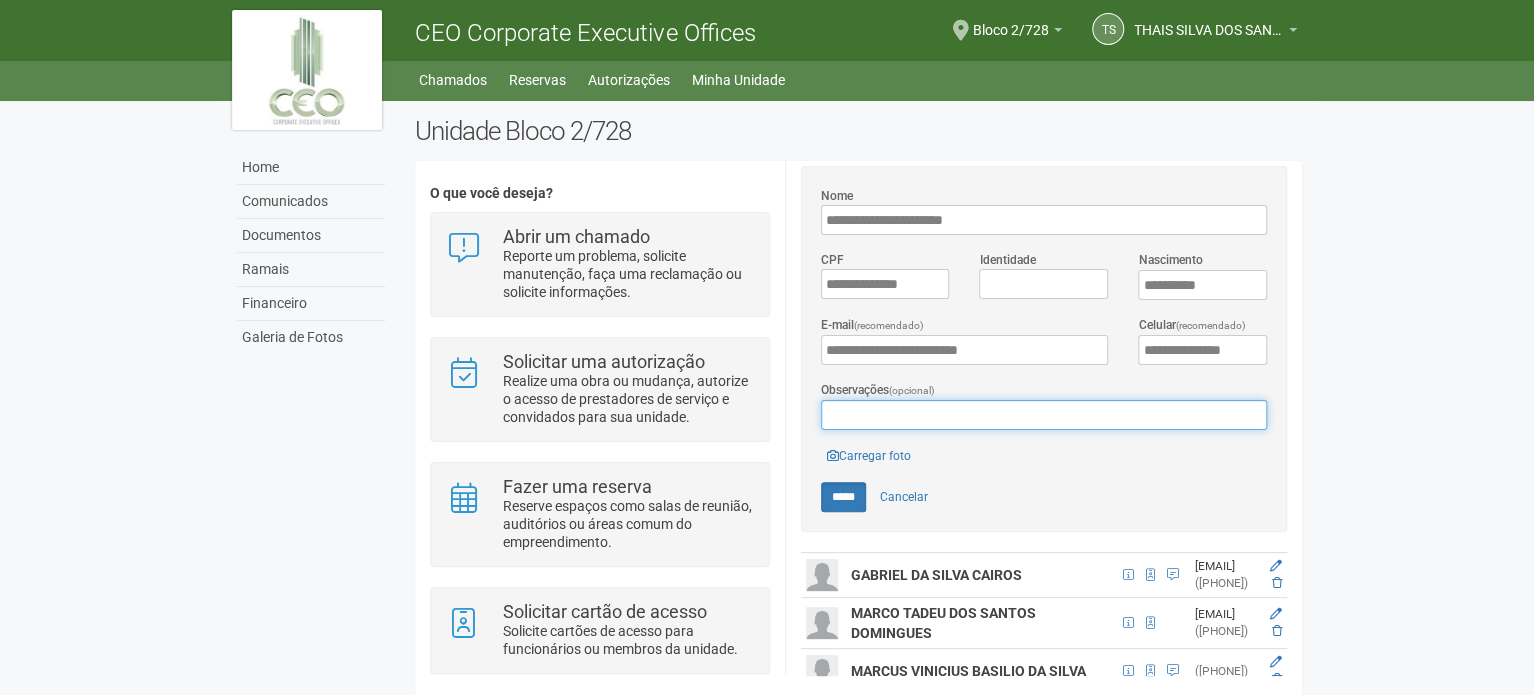 type 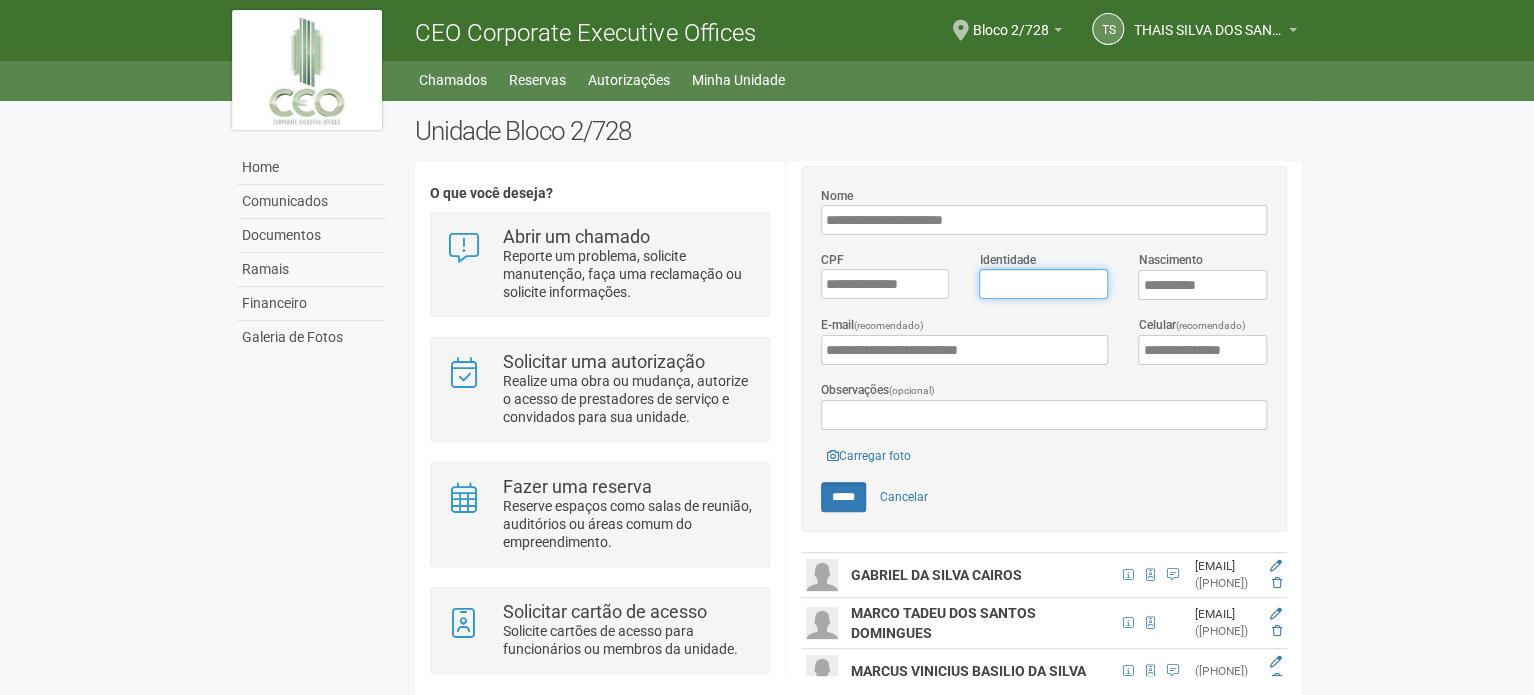 click on "Identidade" at bounding box center [1043, 284] 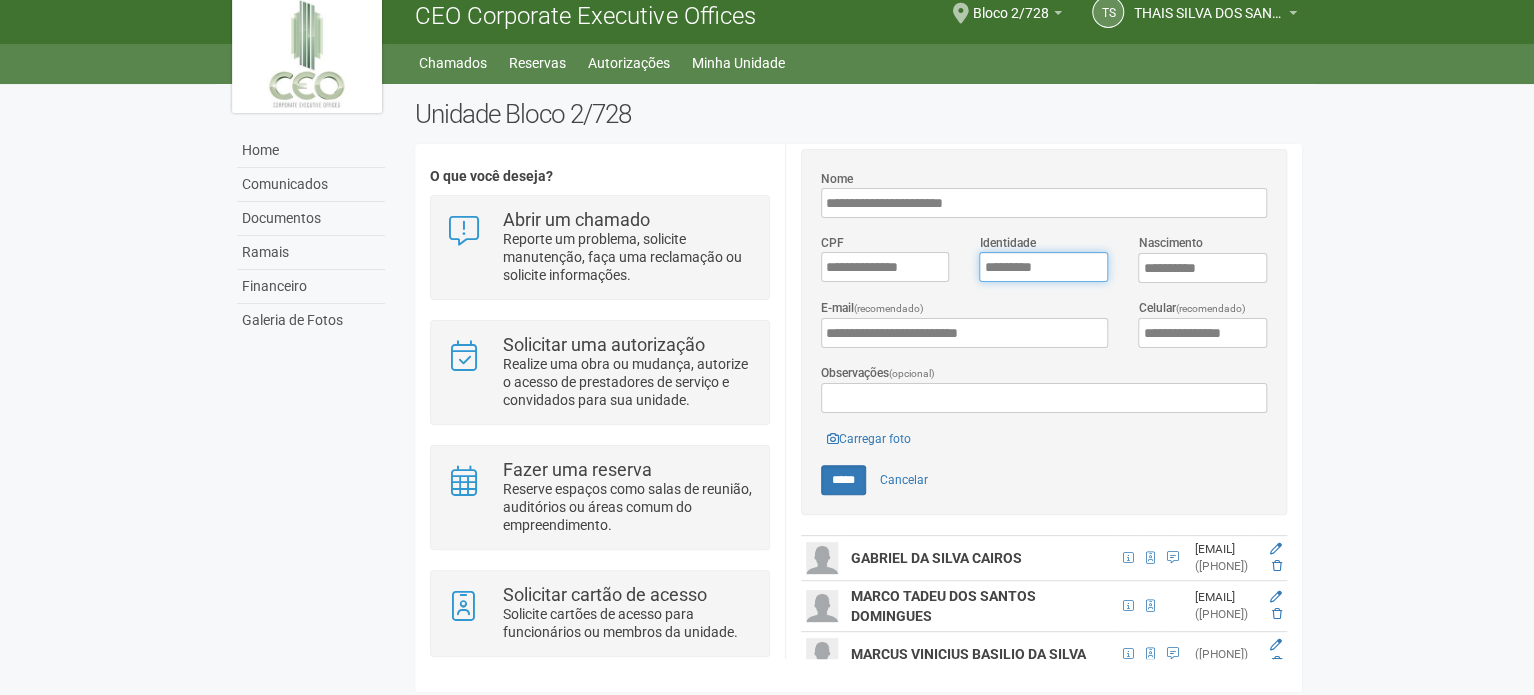 scroll, scrollTop: 21, scrollLeft: 0, axis: vertical 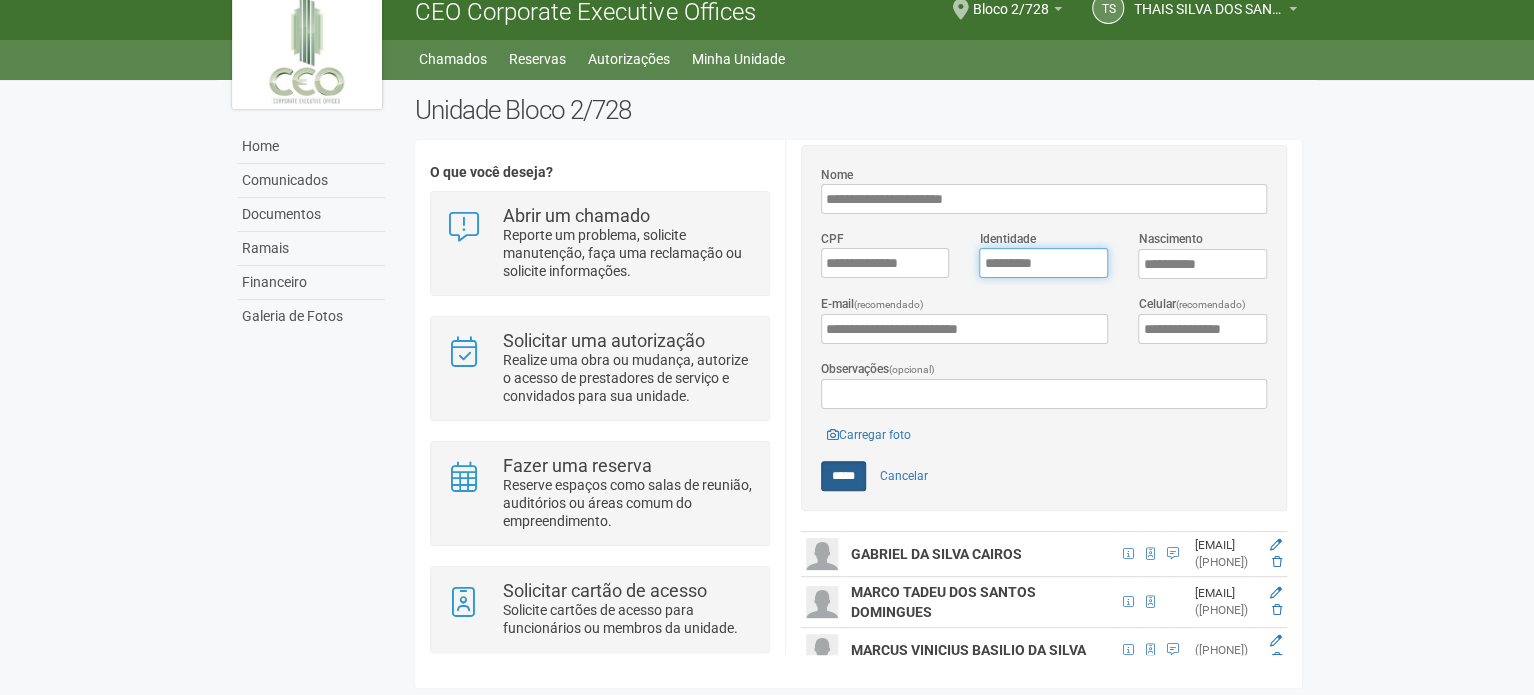 type on "*********" 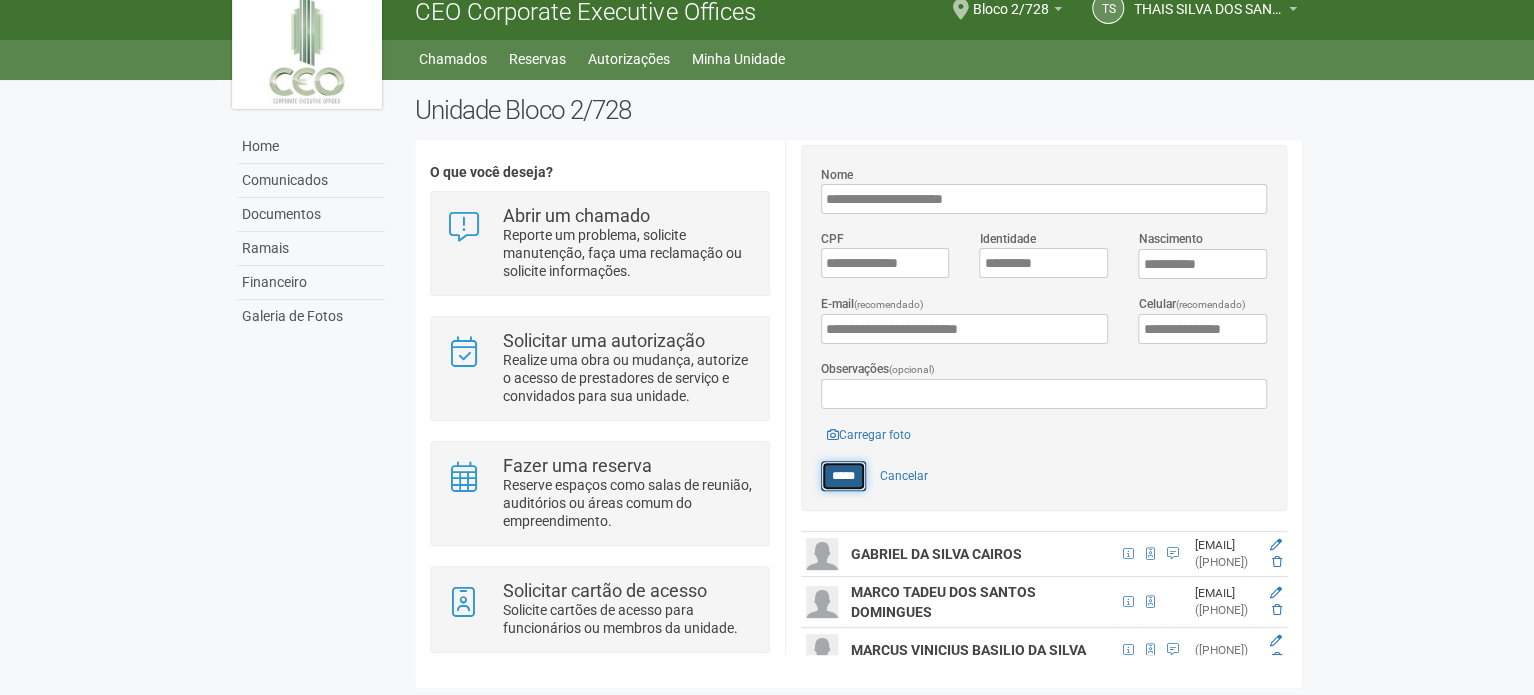 click on "*****" at bounding box center [843, 476] 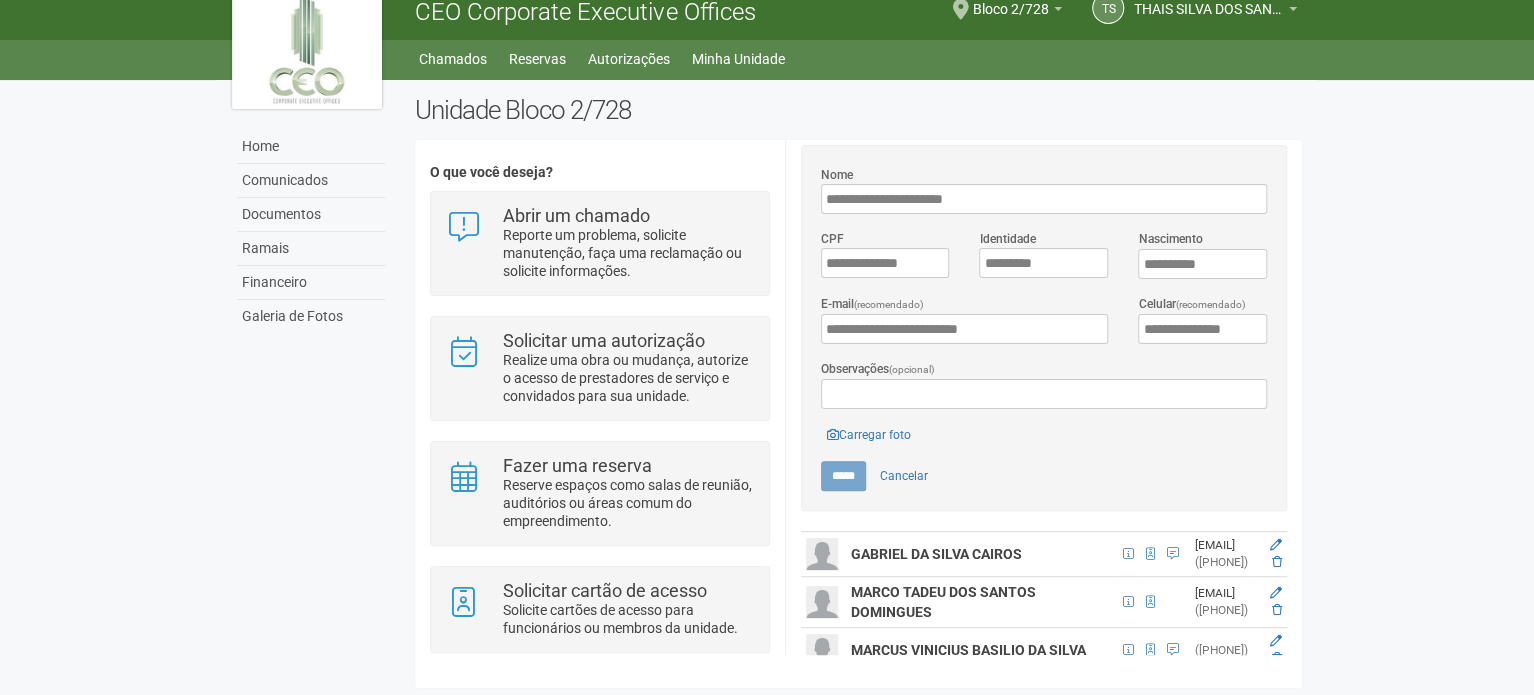 scroll, scrollTop: 0, scrollLeft: 0, axis: both 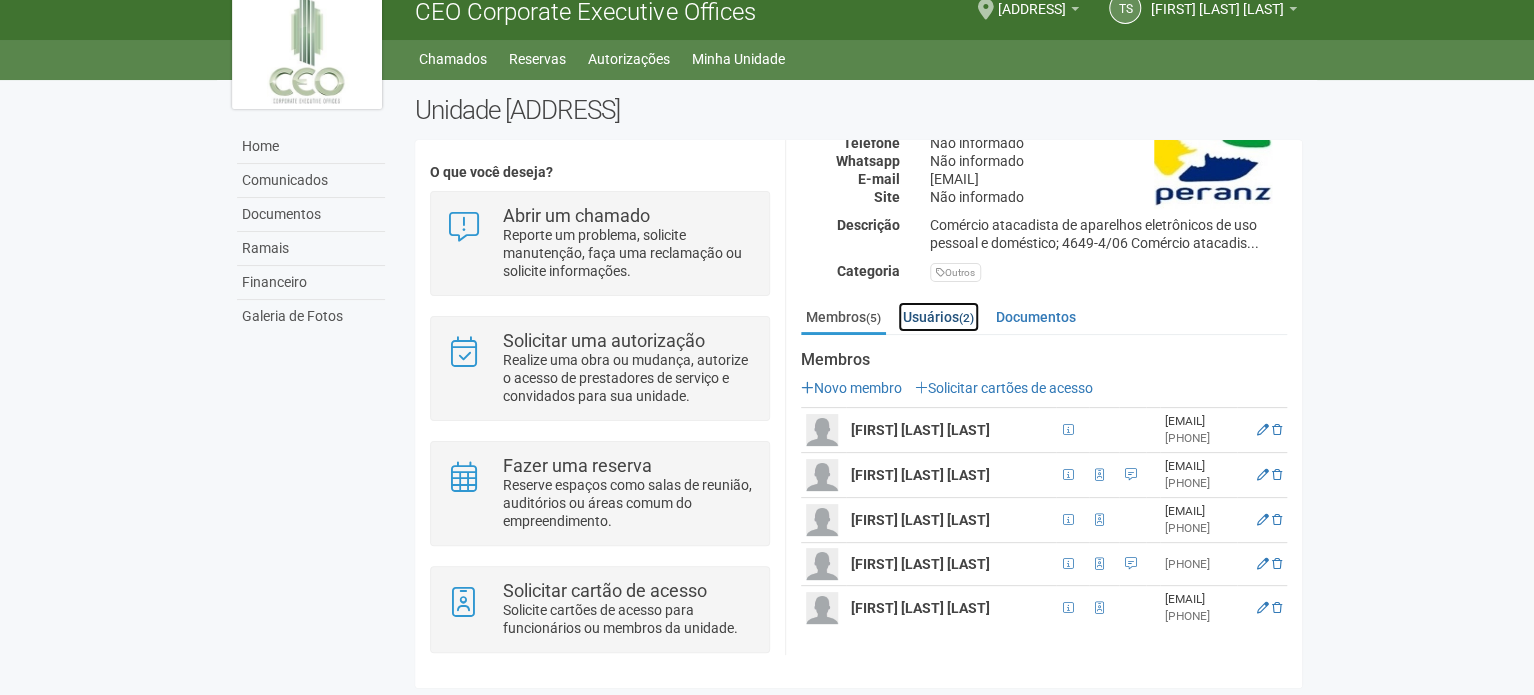 click on "Usuários
(2)" at bounding box center (938, 317) 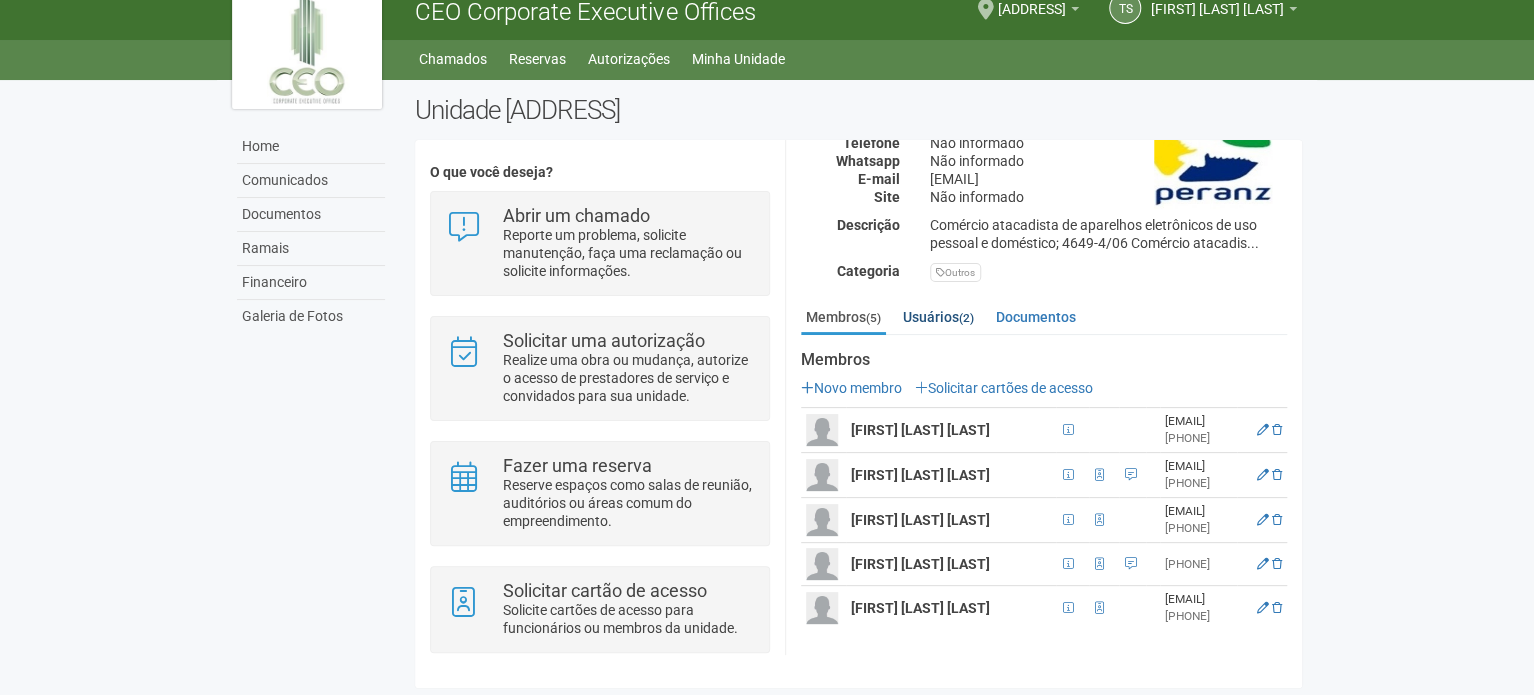 scroll, scrollTop: 133, scrollLeft: 0, axis: vertical 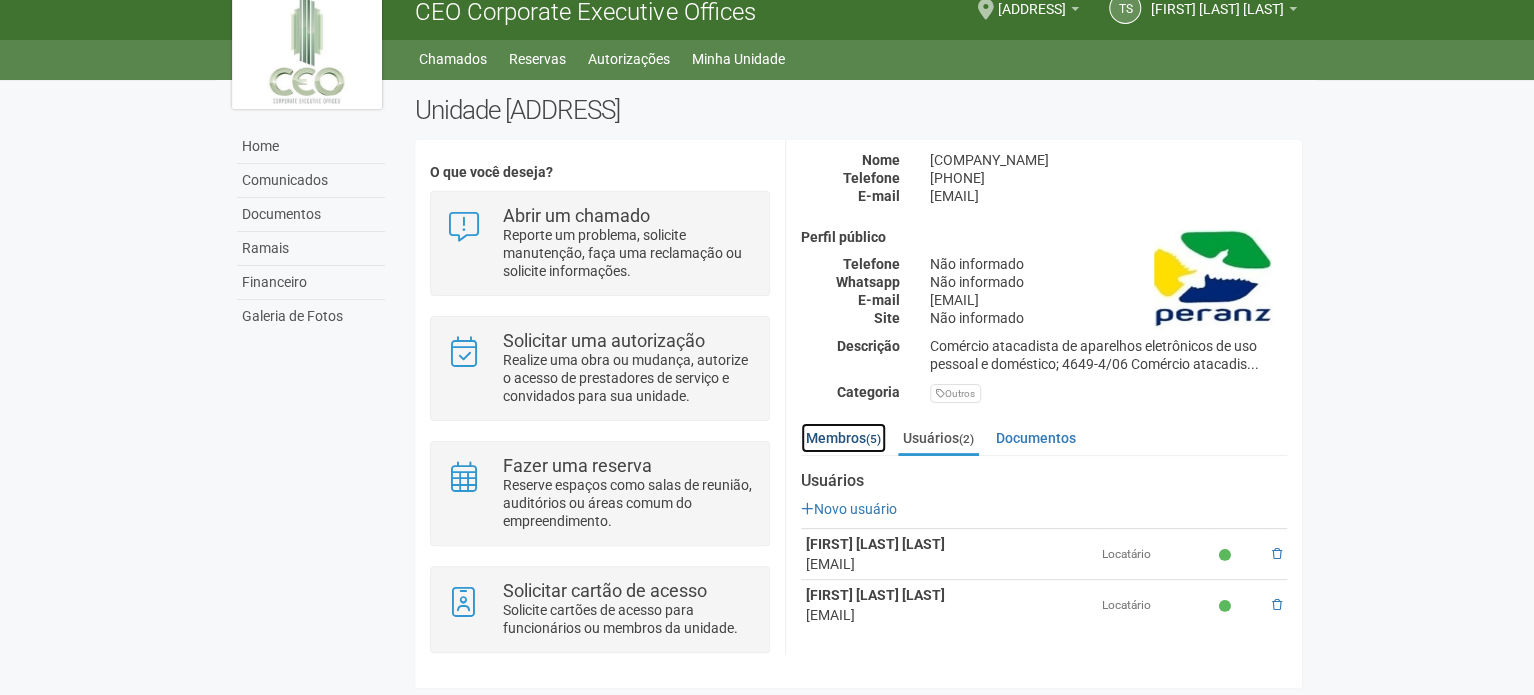 click on "Membros
(5)" at bounding box center [843, 438] 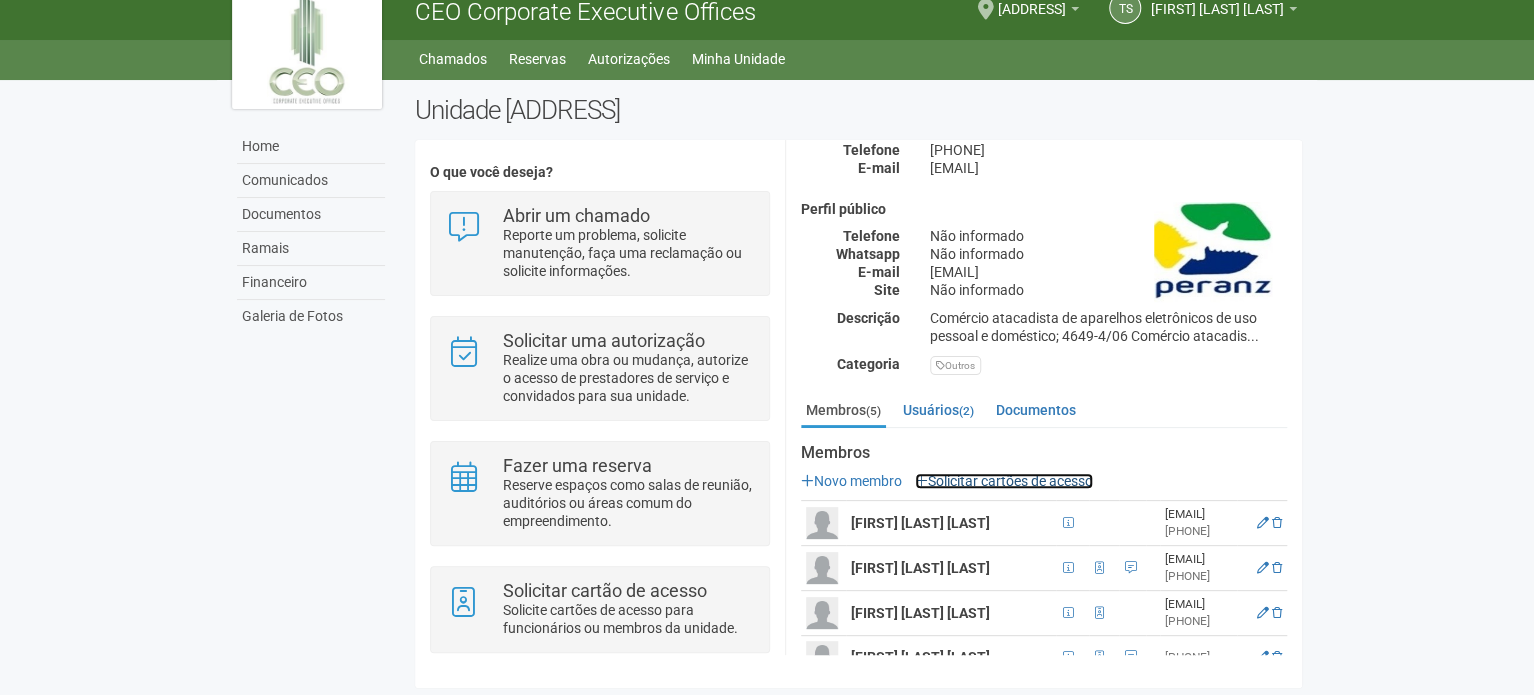 click on "Solicitar cartões de acesso" at bounding box center (1004, 481) 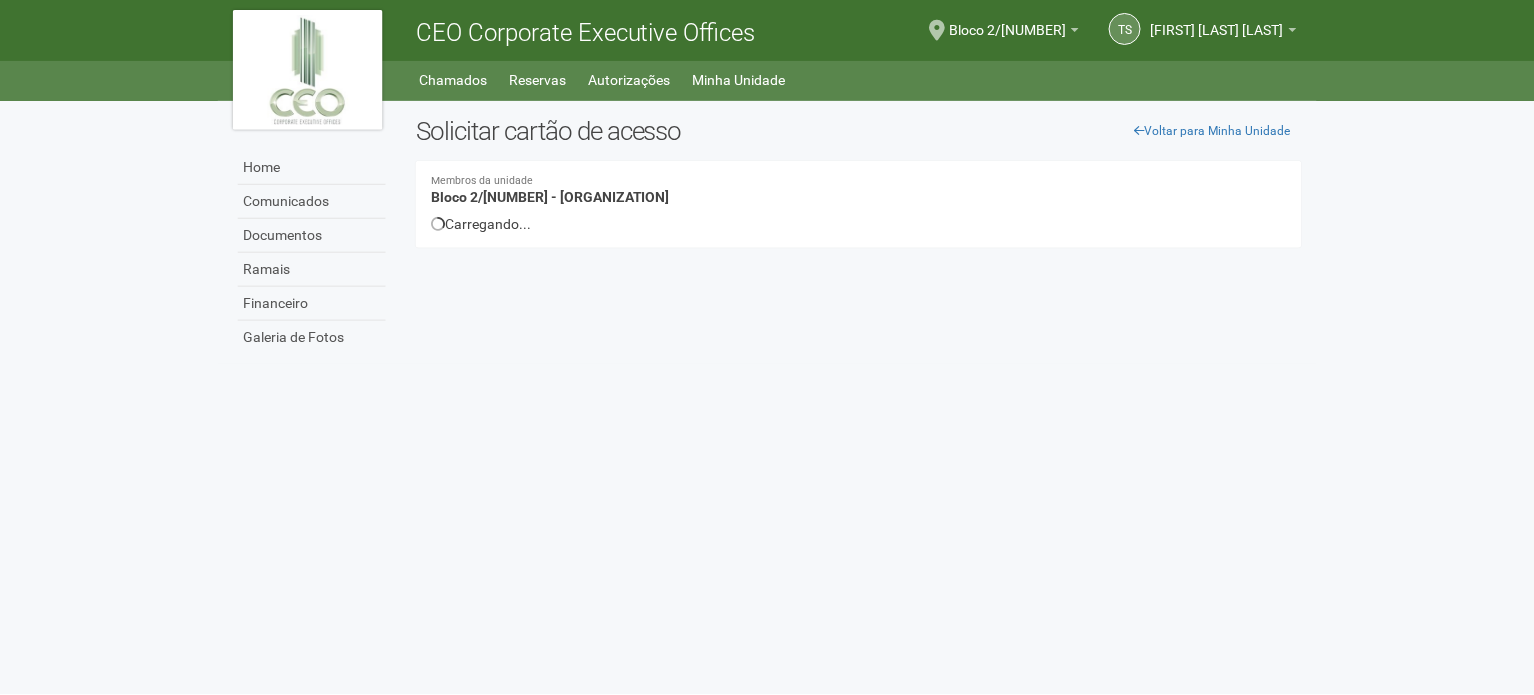 scroll, scrollTop: 0, scrollLeft: 0, axis: both 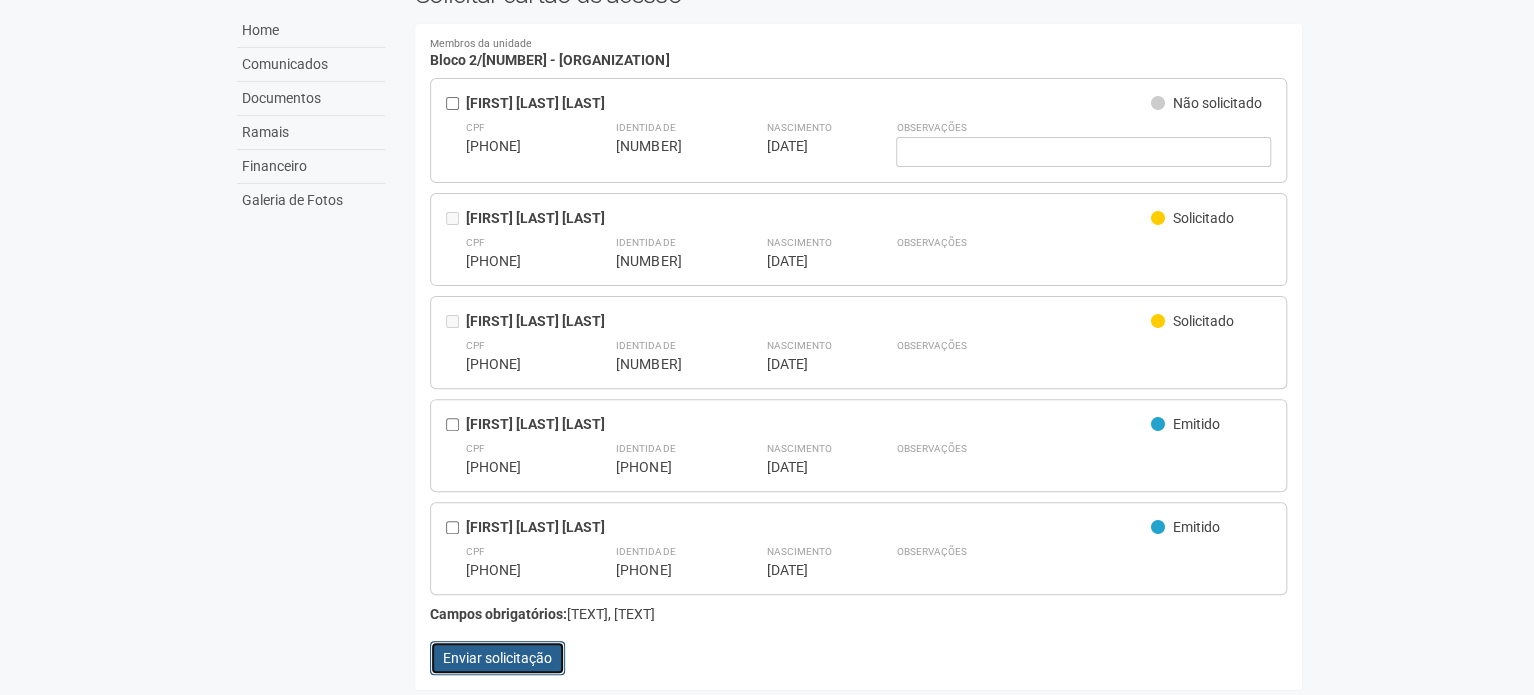 click on "Enviar solicitação" at bounding box center (497, 658) 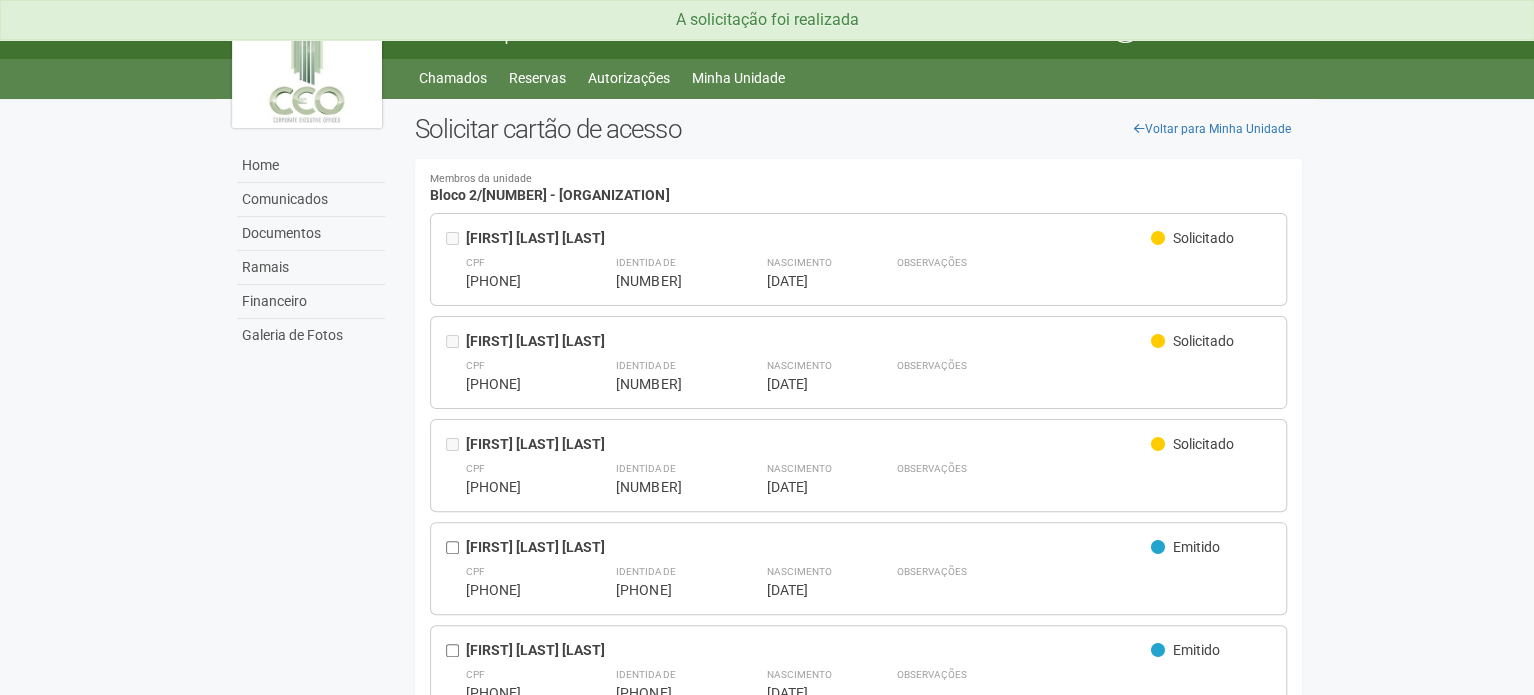 scroll, scrollTop: 0, scrollLeft: 0, axis: both 